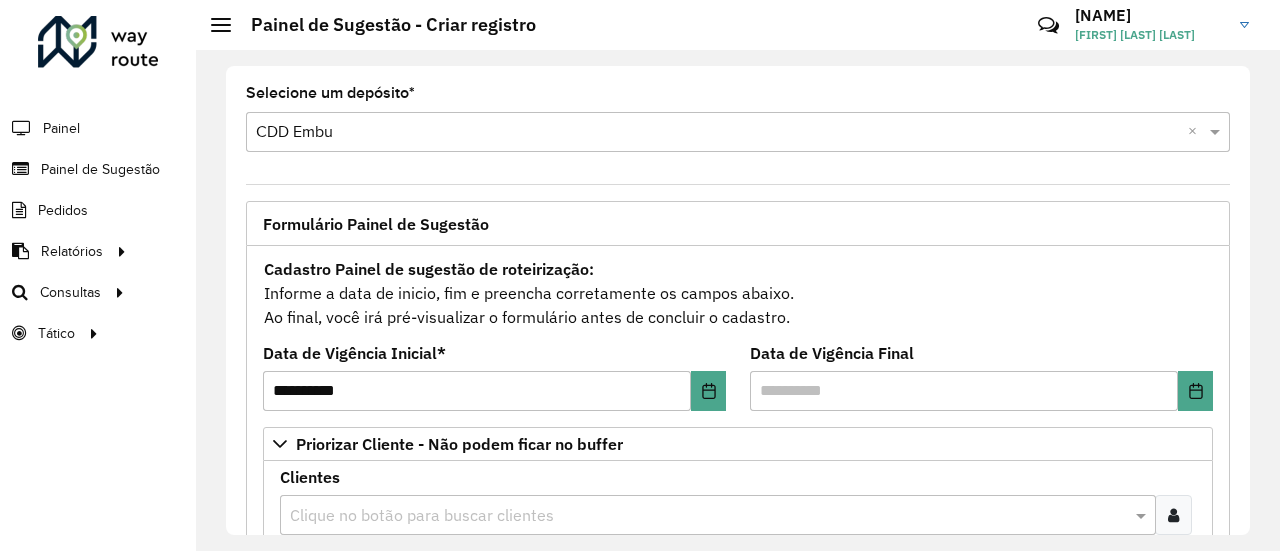 scroll, scrollTop: 0, scrollLeft: 0, axis: both 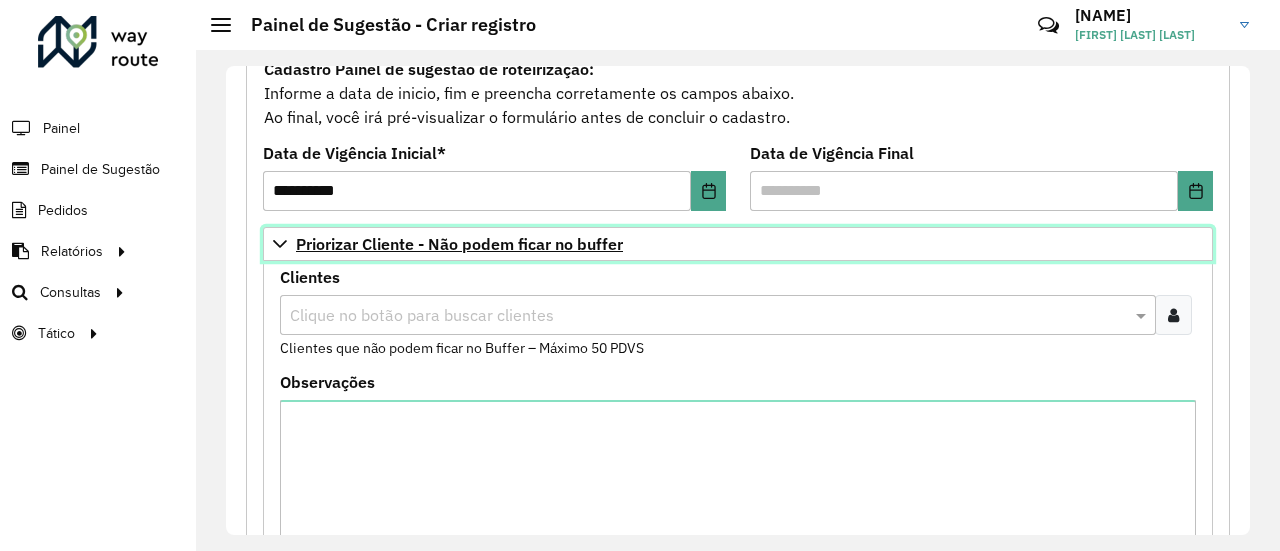 click on "Priorizar Cliente - Não podem ficar no buffer" at bounding box center (459, 244) 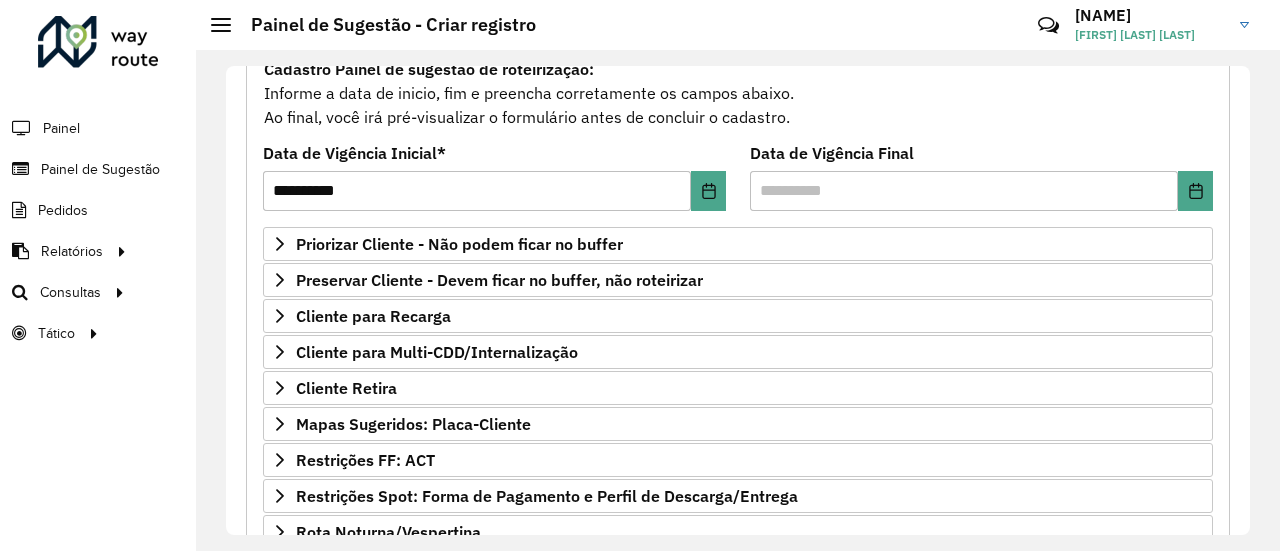 click on "**********" at bounding box center [738, 391] 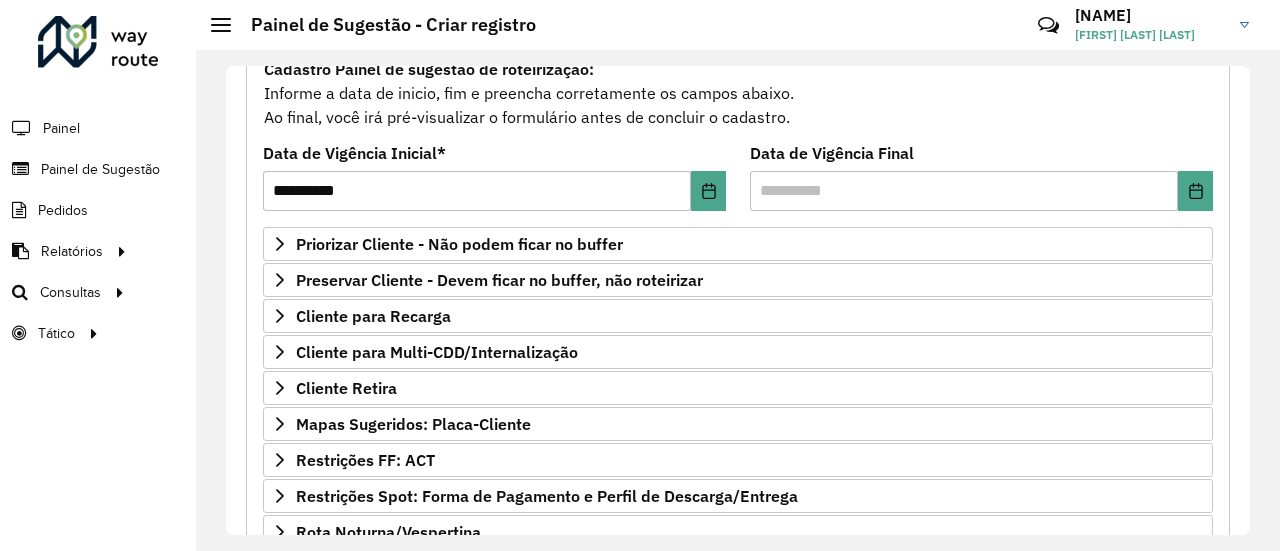 click on "**********" 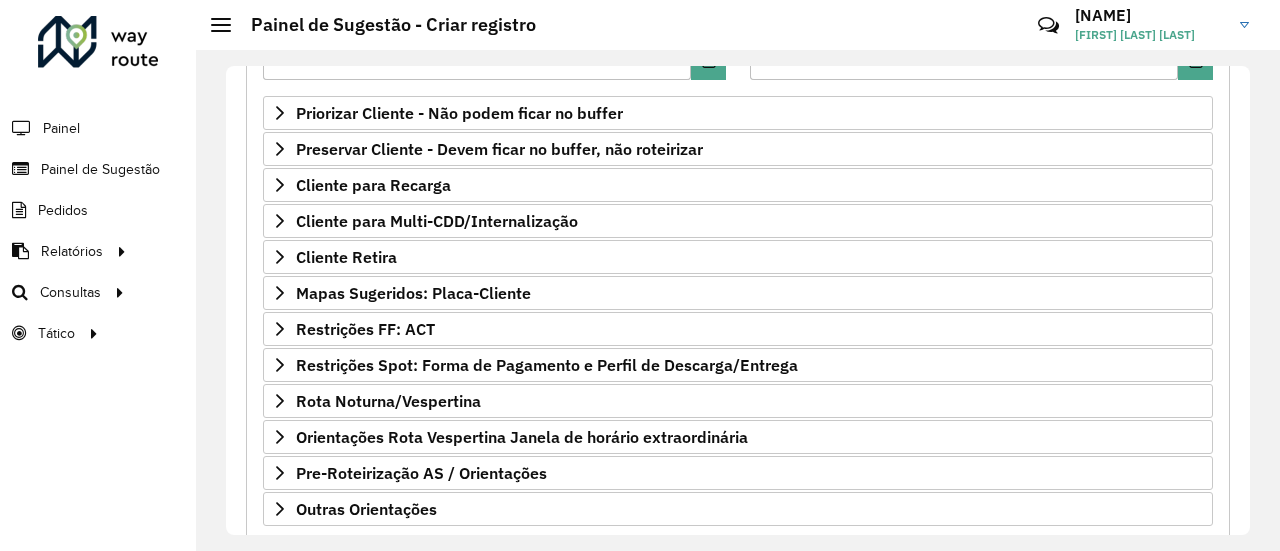 scroll, scrollTop: 300, scrollLeft: 0, axis: vertical 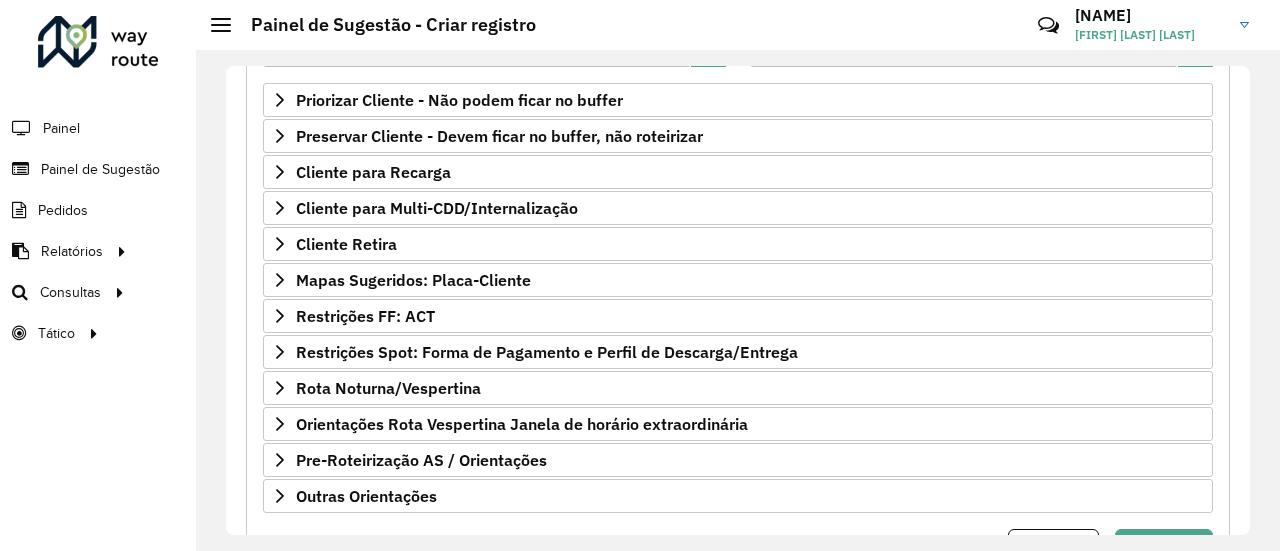 click on "**********" at bounding box center [738, 247] 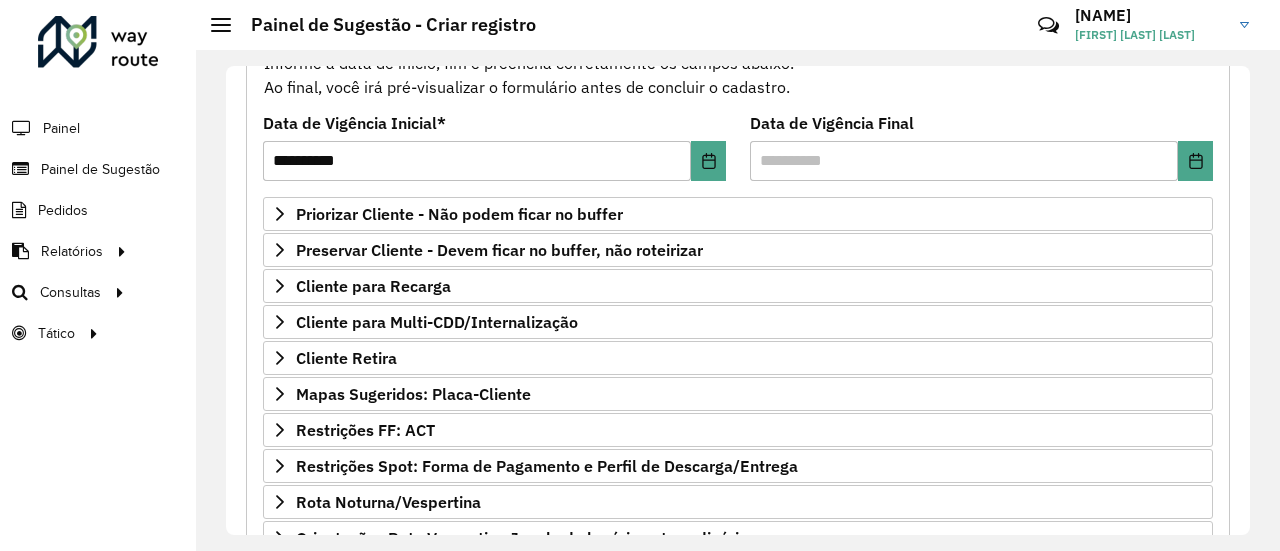 scroll, scrollTop: 144, scrollLeft: 0, axis: vertical 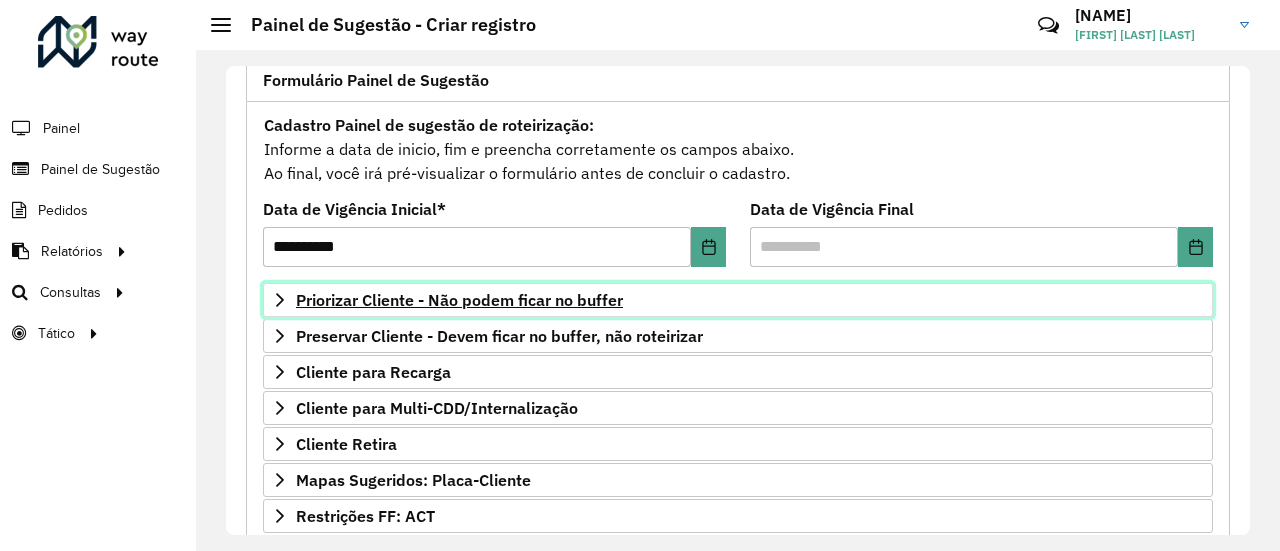 click on "Priorizar Cliente - Não podem ficar no buffer" at bounding box center (459, 300) 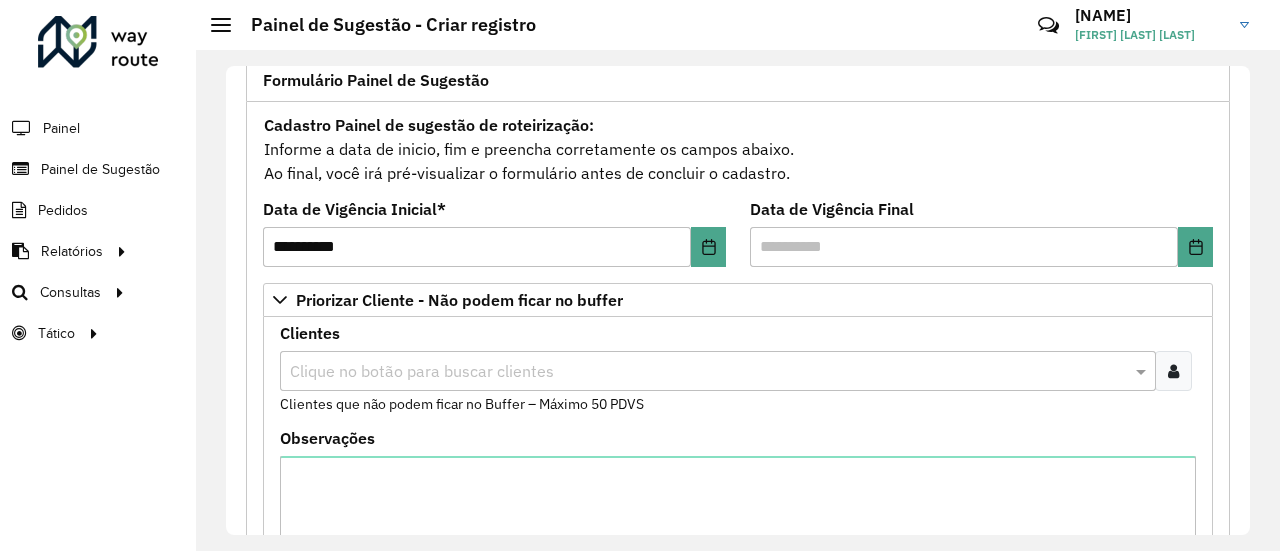click at bounding box center (1173, 371) 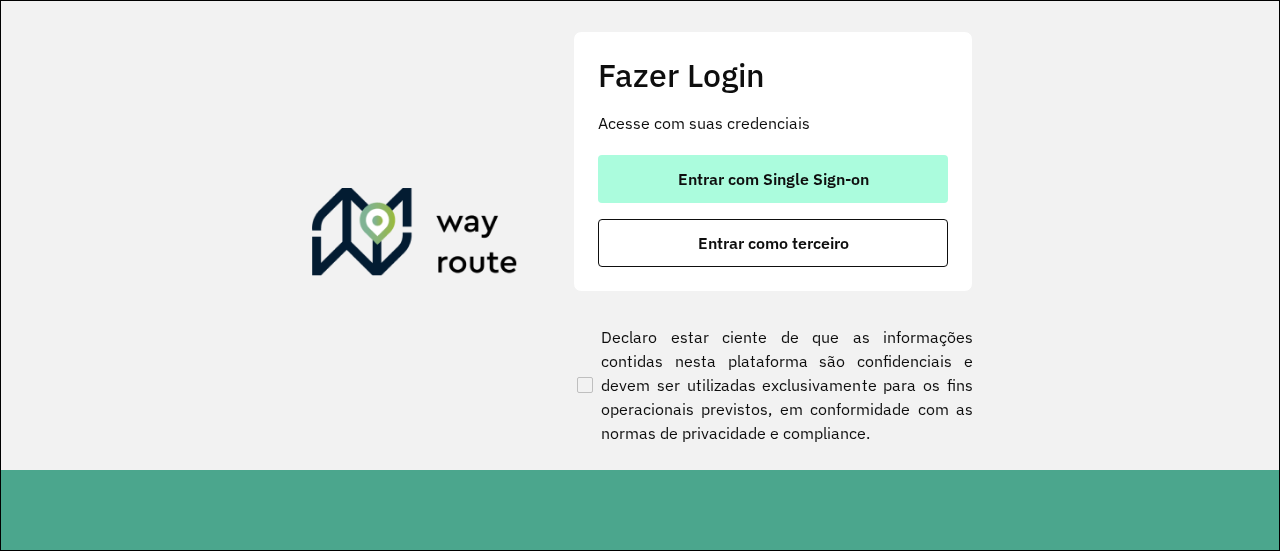 click on "Entrar com Single Sign-on" at bounding box center (773, 179) 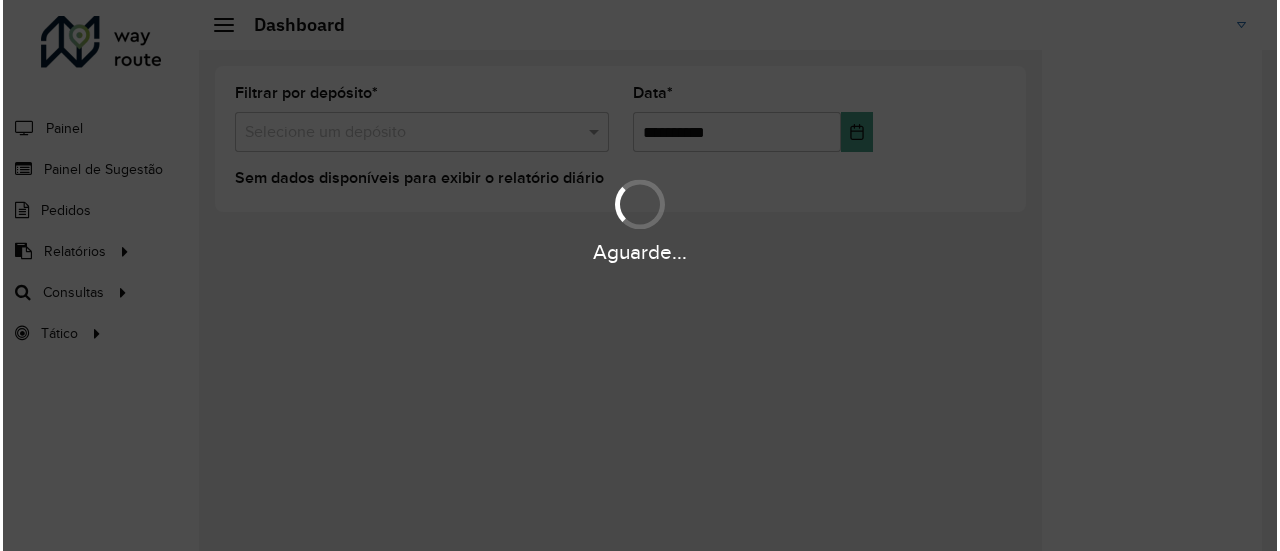 scroll, scrollTop: 0, scrollLeft: 0, axis: both 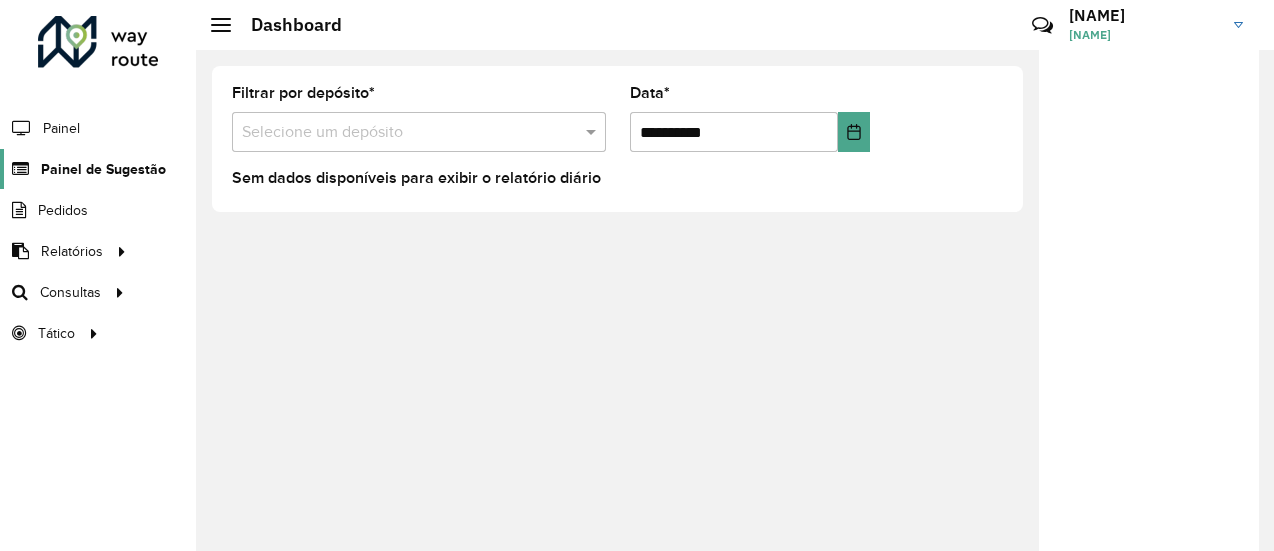 click on "Painel de Sugestão" 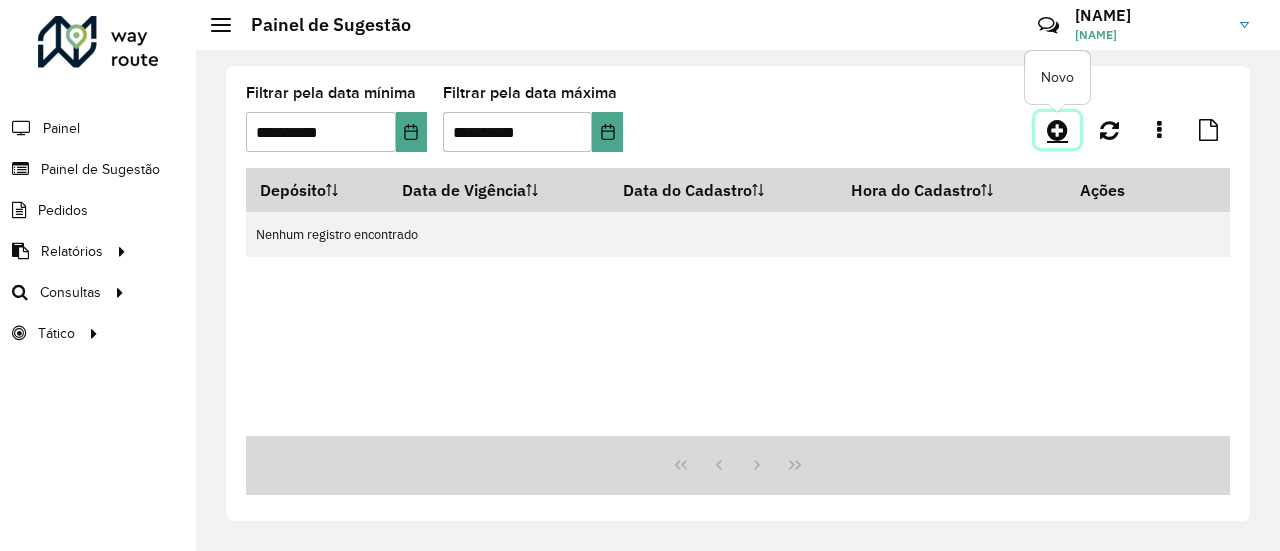 click 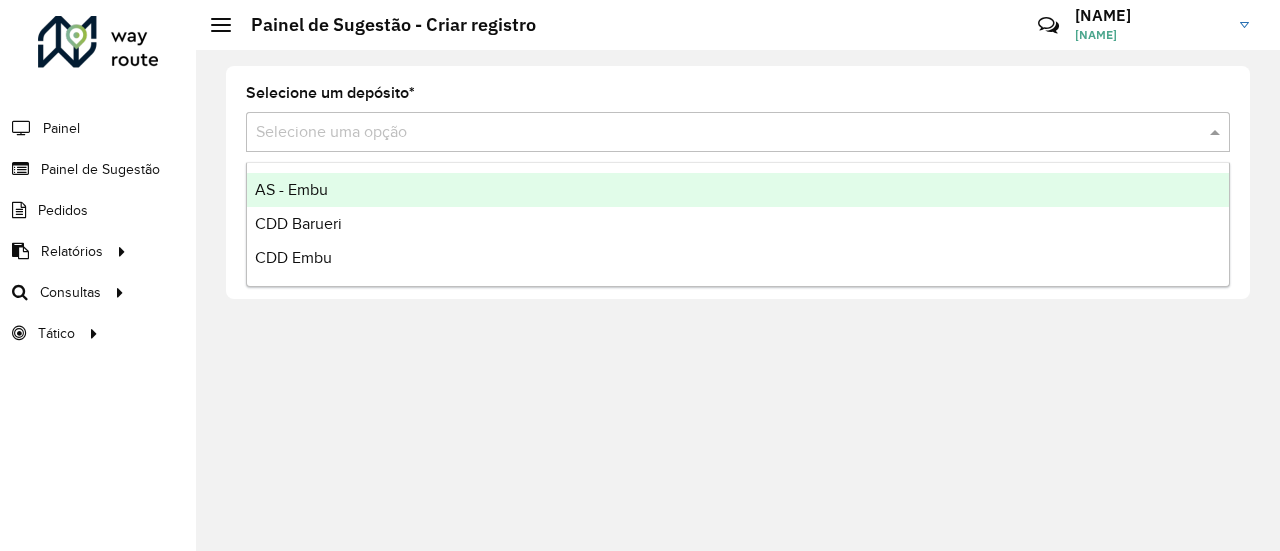 click at bounding box center (718, 133) 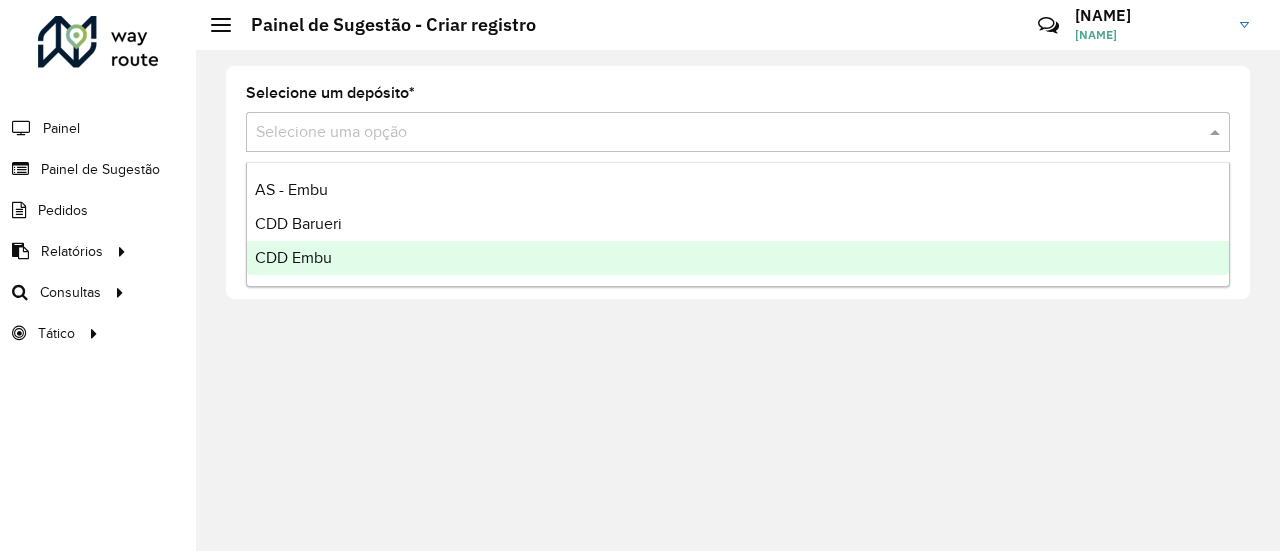 click on "CDD Embu" at bounding box center [738, 258] 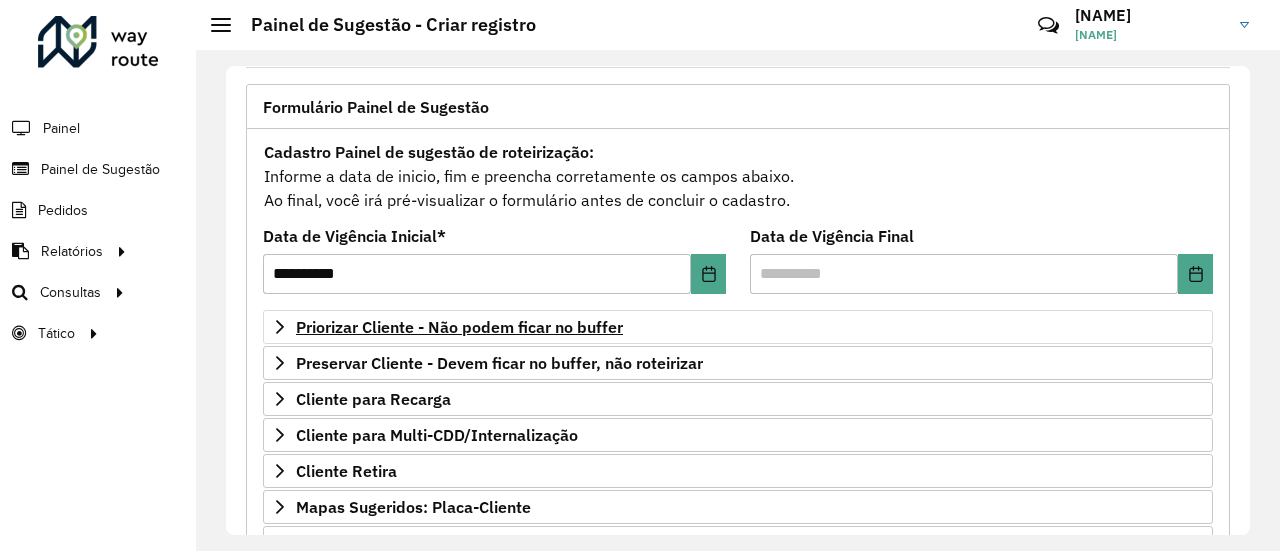 scroll, scrollTop: 200, scrollLeft: 0, axis: vertical 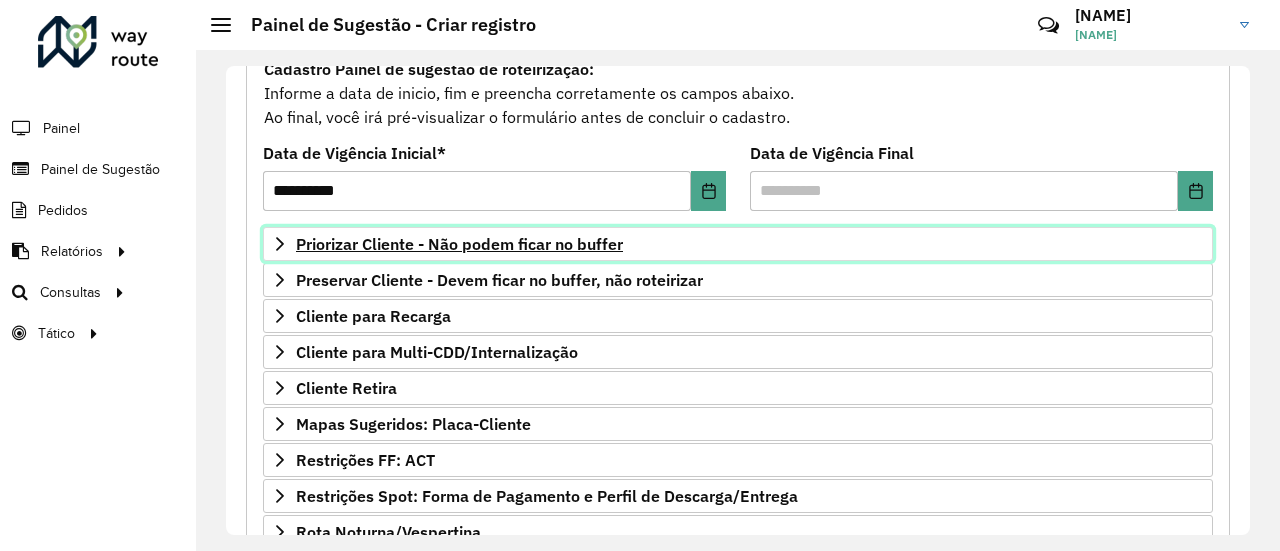 click on "Priorizar Cliente - Não podem ficar no buffer" at bounding box center [459, 244] 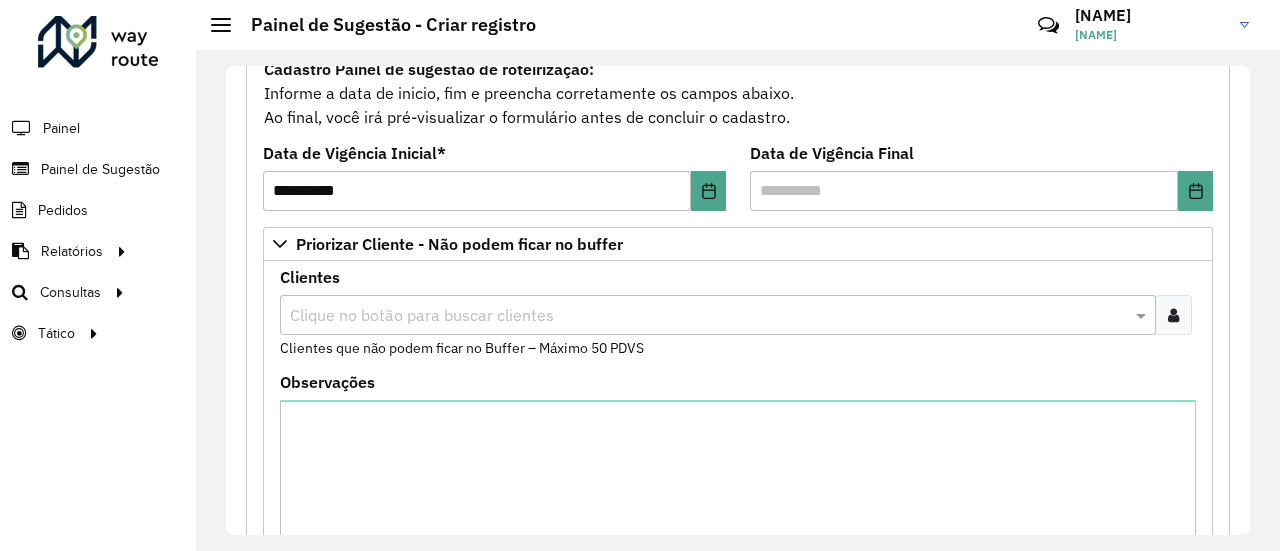 click at bounding box center [1173, 315] 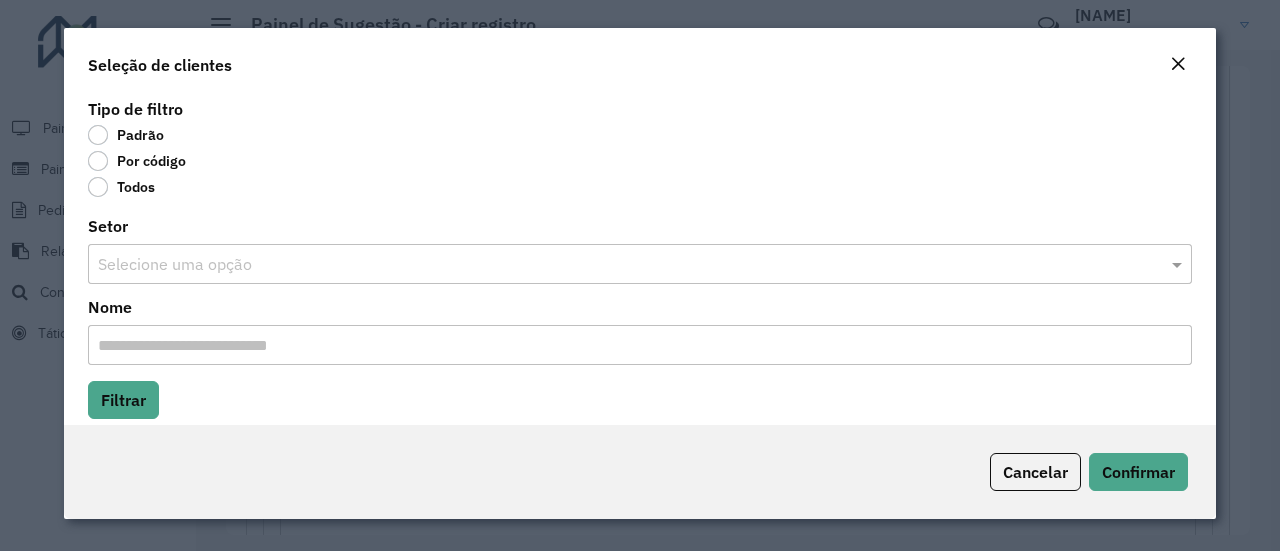 click on "Por código" 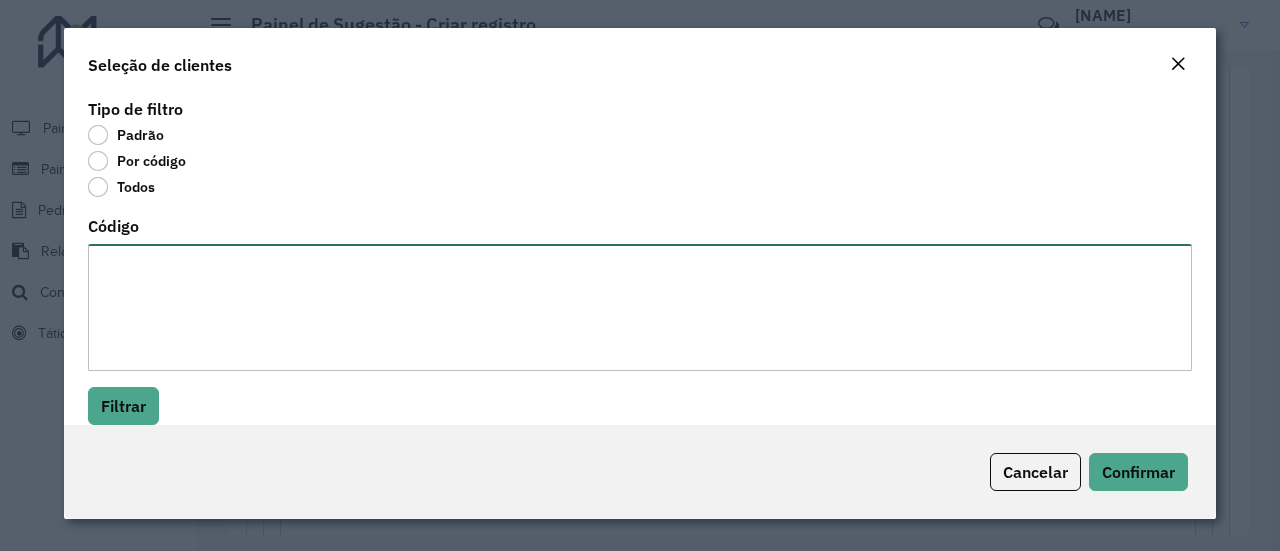 click on "Código" at bounding box center (640, 307) 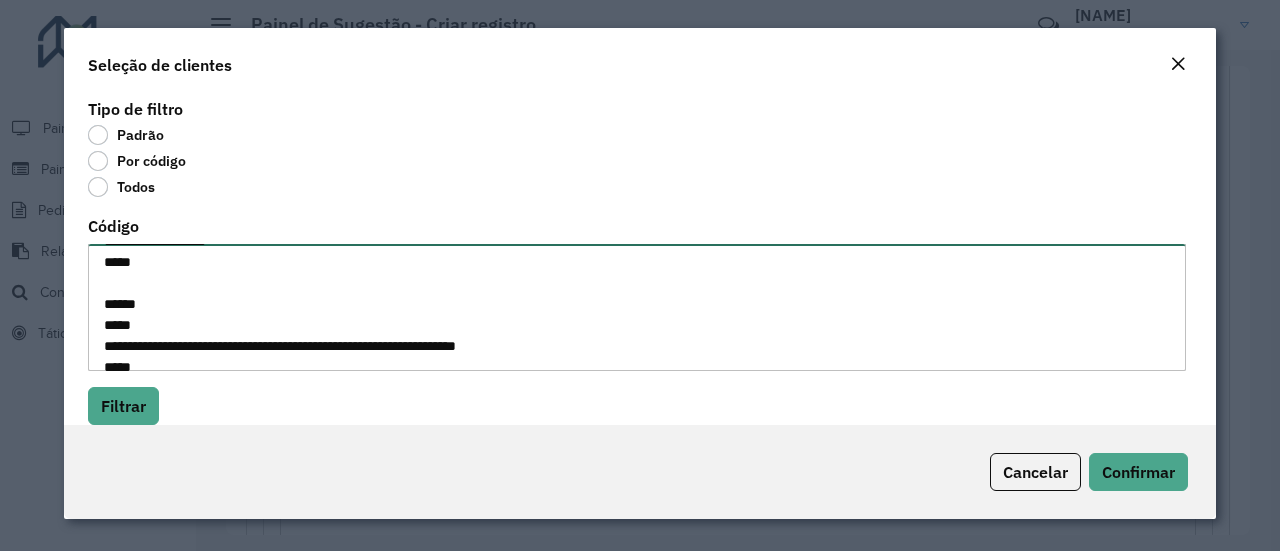 scroll, scrollTop: 0, scrollLeft: 0, axis: both 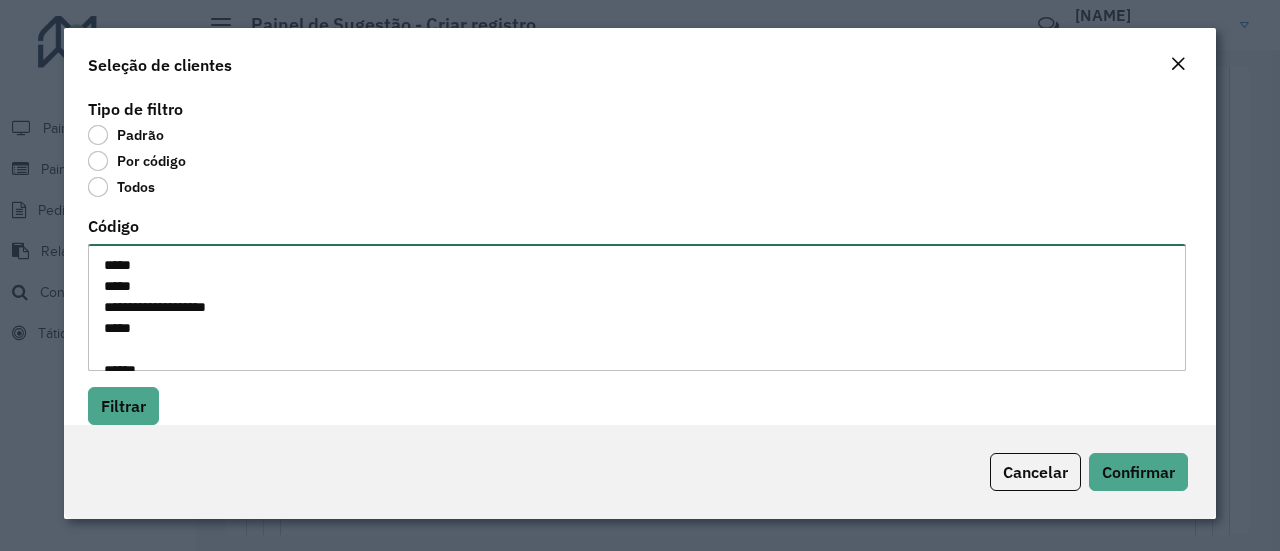 drag, startPoint x: 156, startPoint y: 305, endPoint x: 251, endPoint y: 311, distance: 95.189285 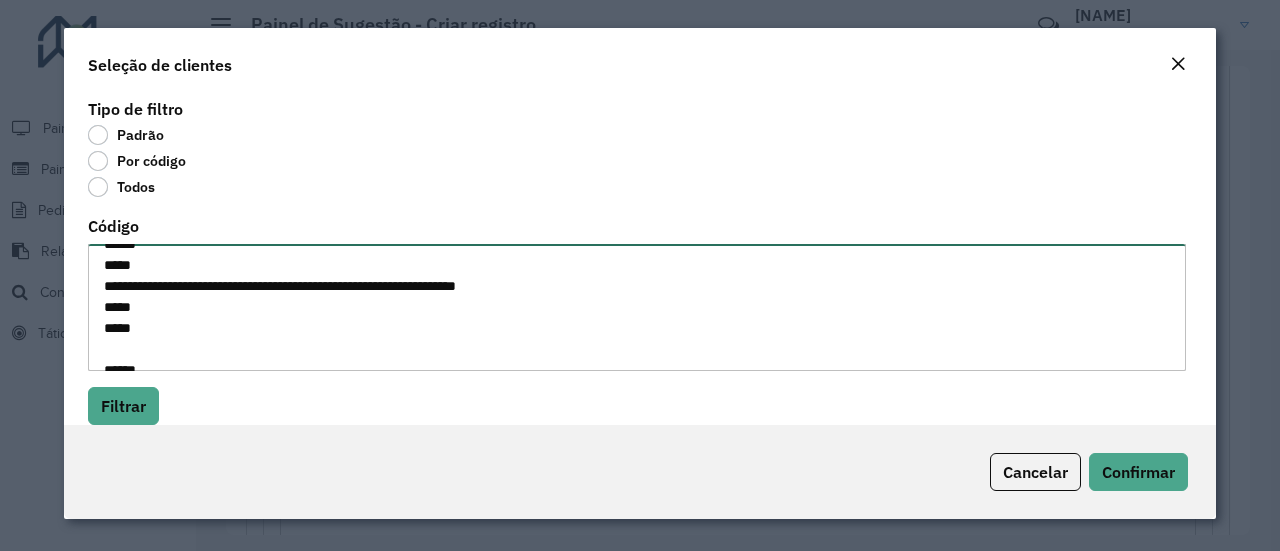 scroll, scrollTop: 100, scrollLeft: 0, axis: vertical 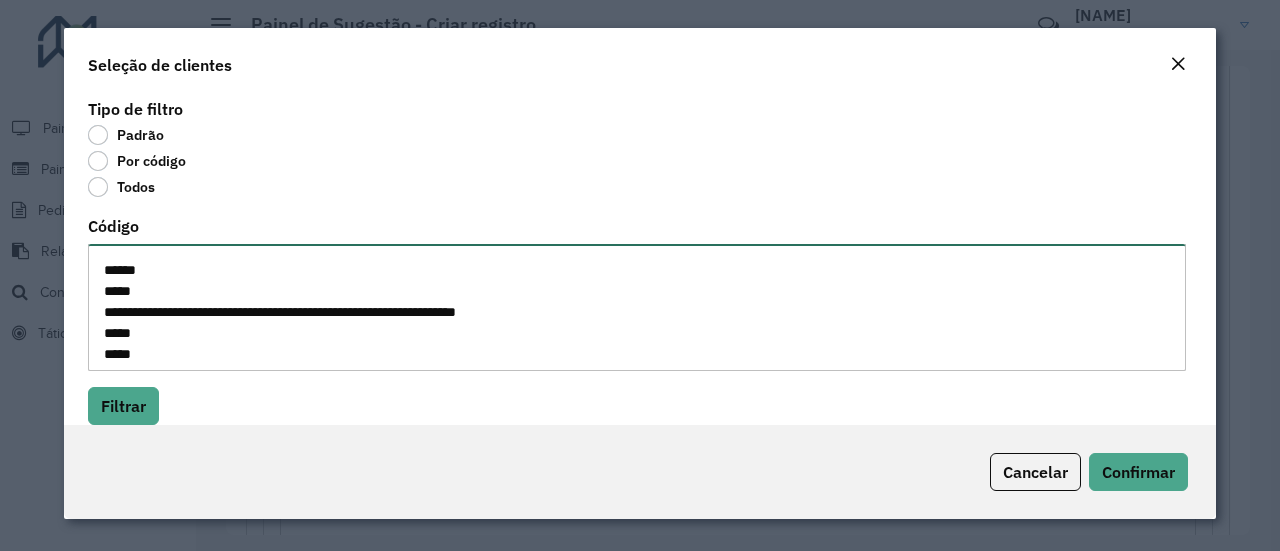 drag, startPoint x: 150, startPoint y: 311, endPoint x: 558, endPoint y: 314, distance: 408.01102 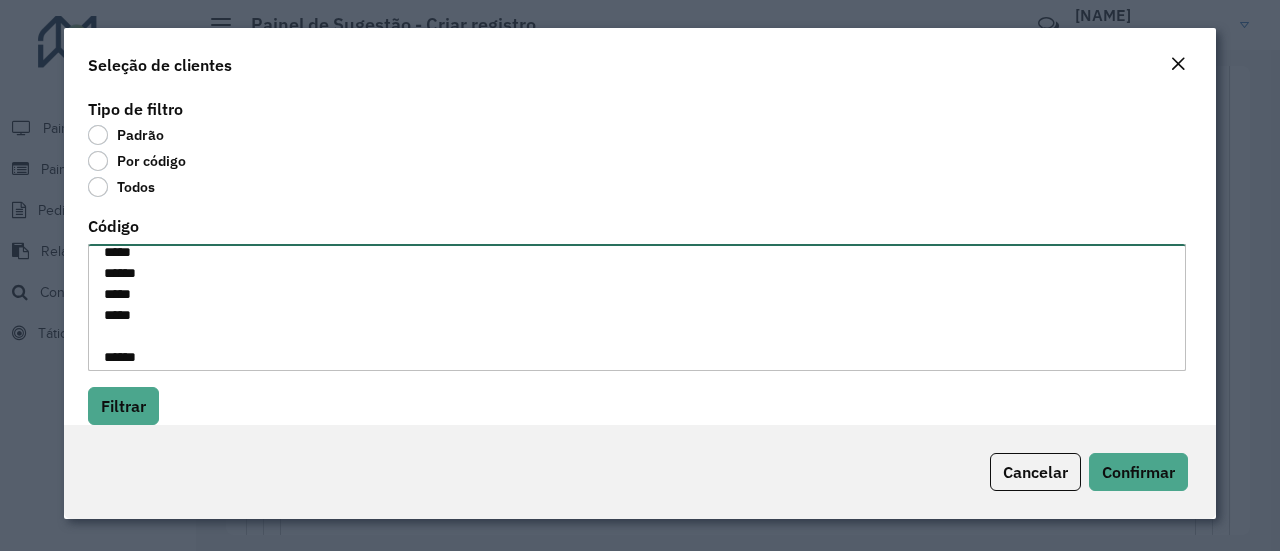 scroll, scrollTop: 200, scrollLeft: 0, axis: vertical 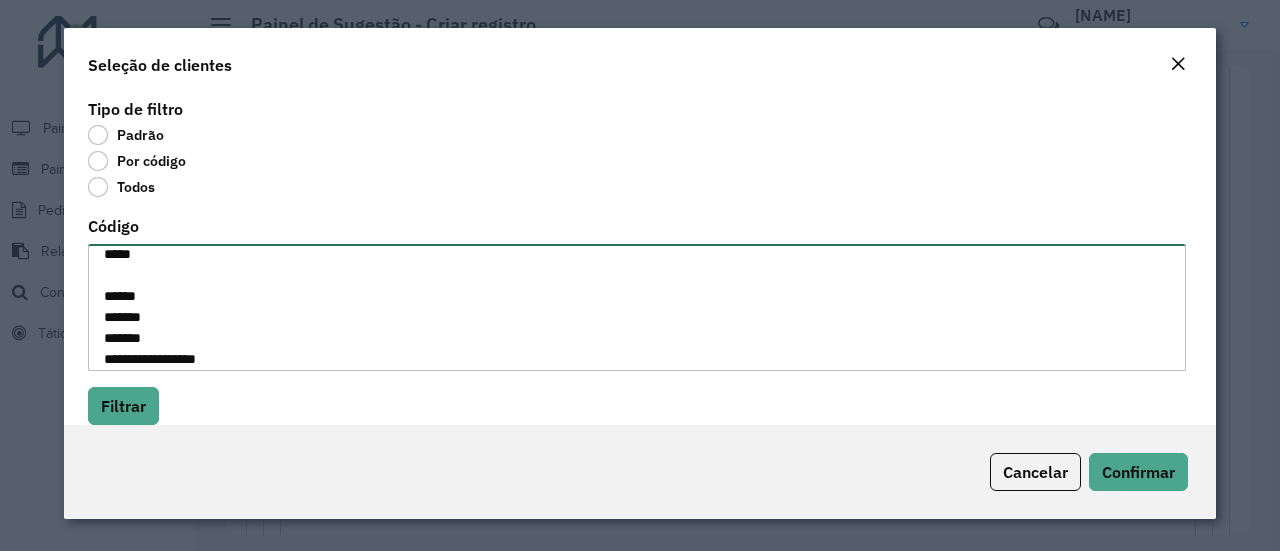 click on "**********" at bounding box center [637, 307] 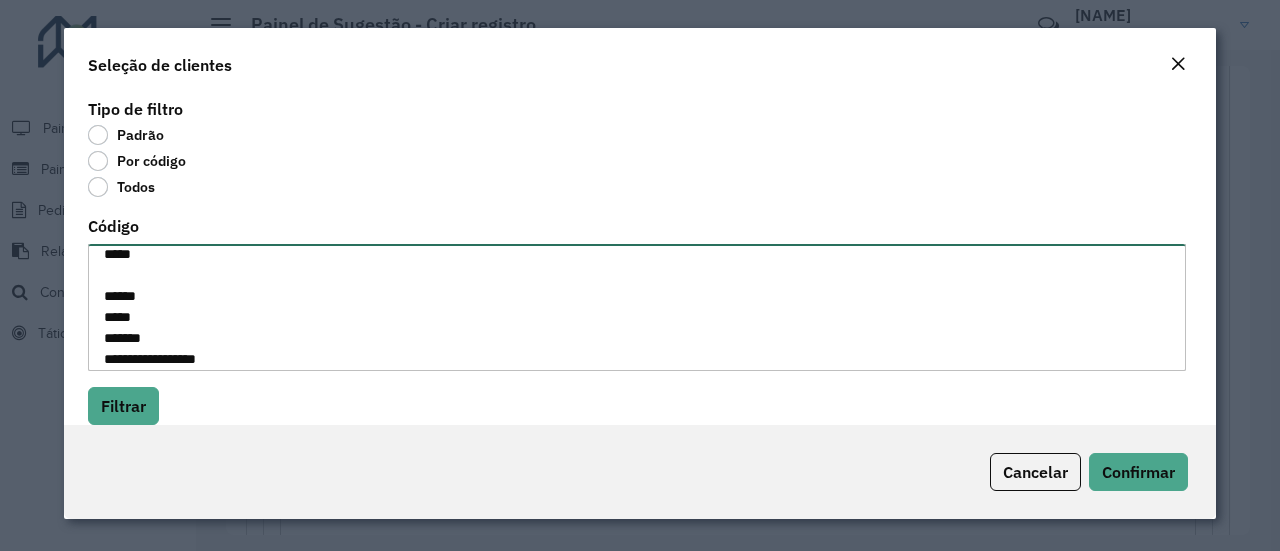 click on "**********" at bounding box center [637, 307] 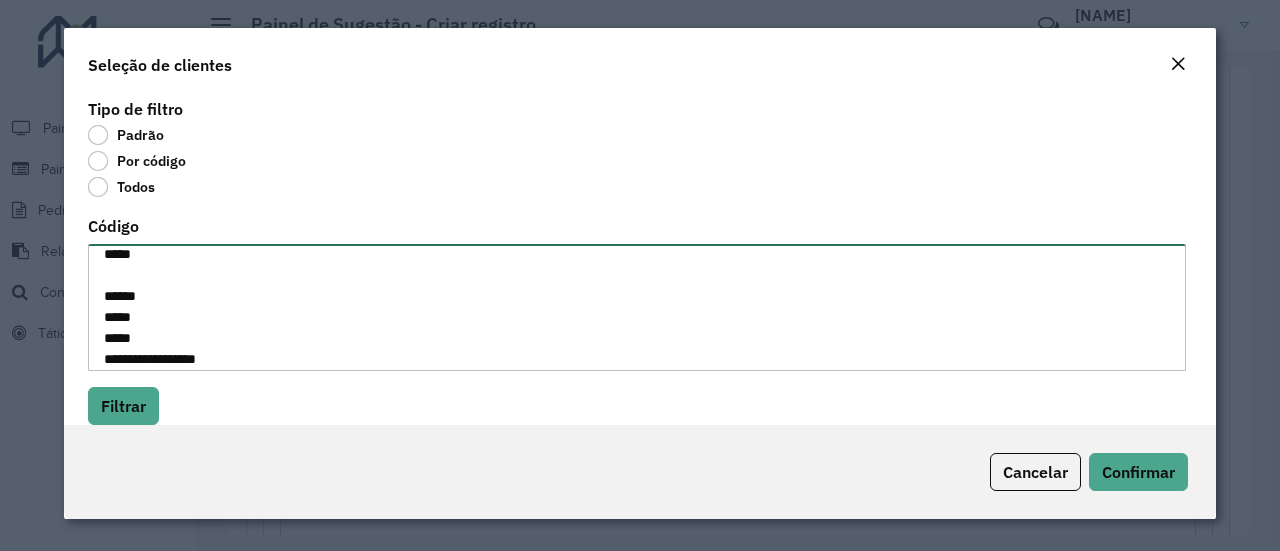 click on "**********" at bounding box center [637, 307] 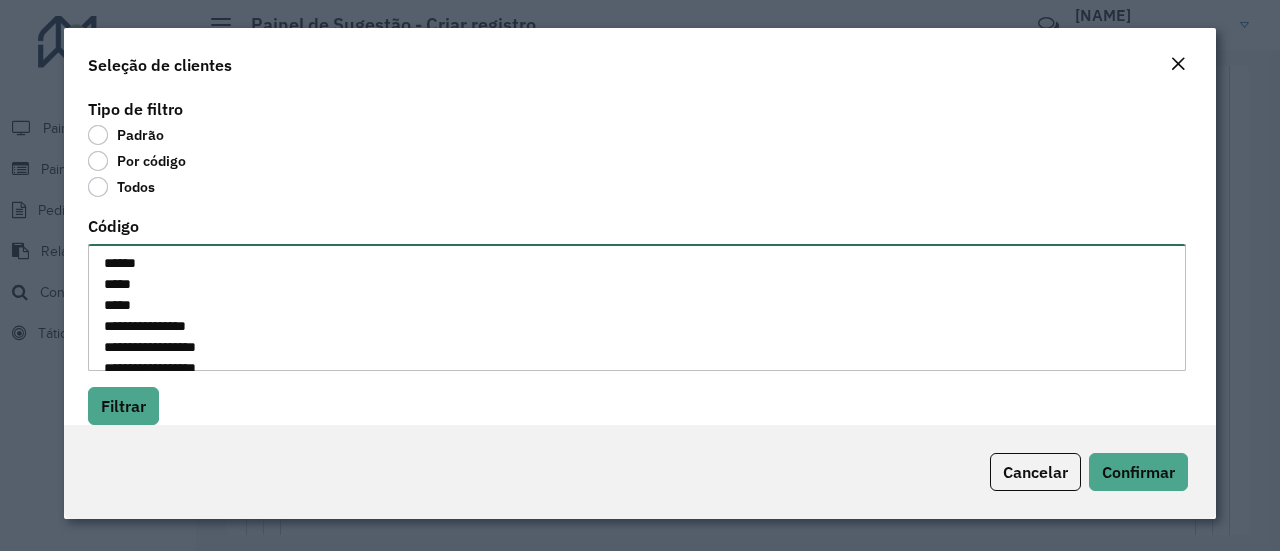 scroll, scrollTop: 234, scrollLeft: 0, axis: vertical 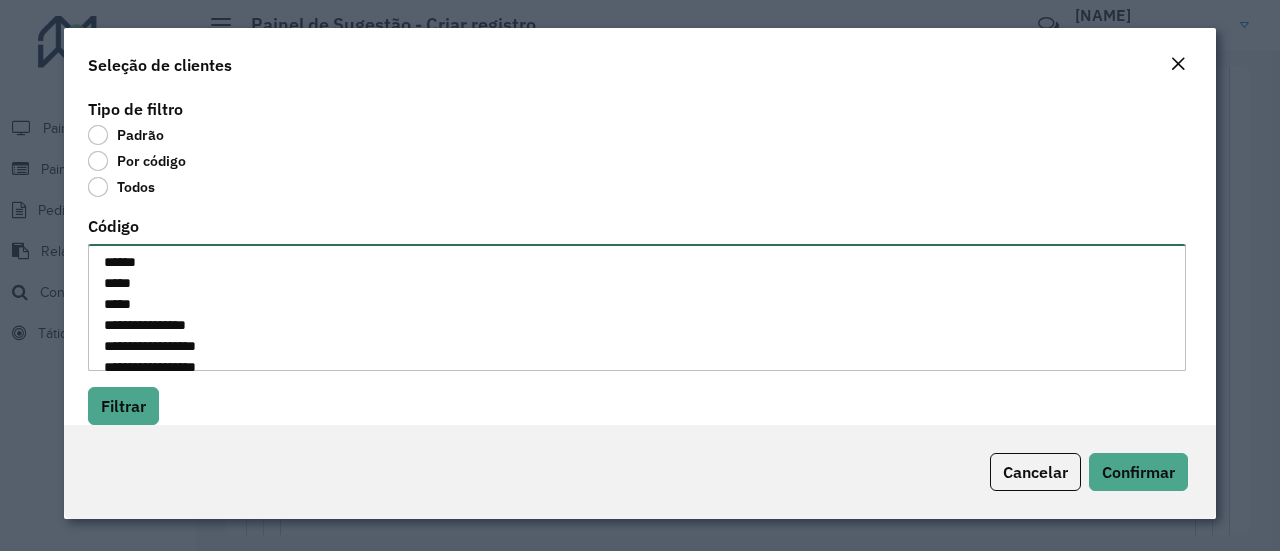 drag, startPoint x: 144, startPoint y: 357, endPoint x: 211, endPoint y: 325, distance: 74.24958 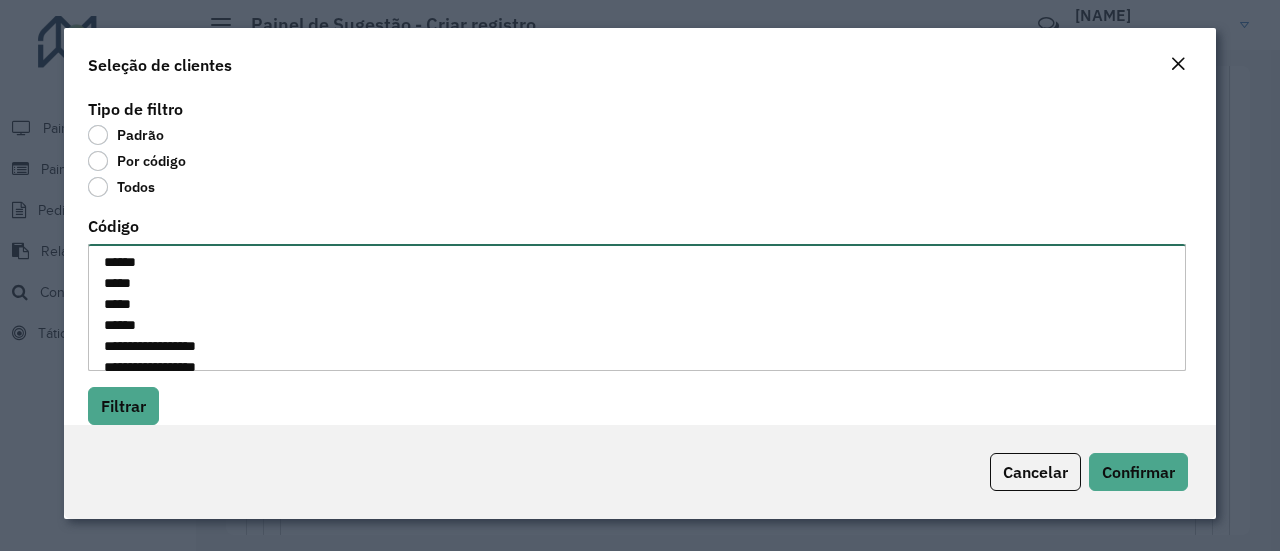 drag, startPoint x: 164, startPoint y: 347, endPoint x: 234, endPoint y: 349, distance: 70.028564 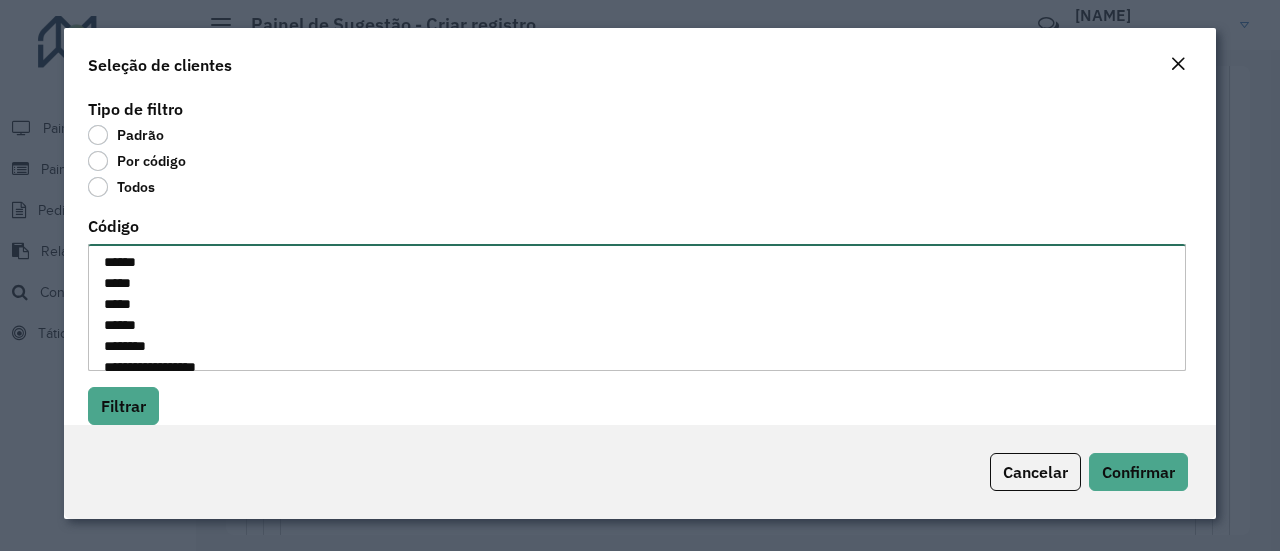 click on "**********" at bounding box center (637, 307) 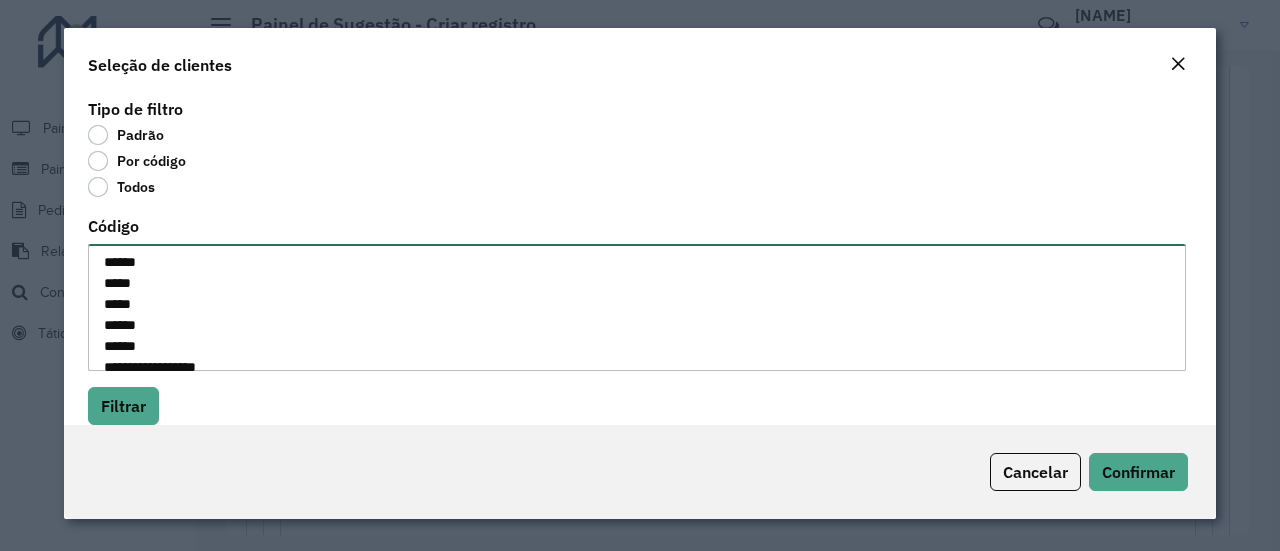 scroll, scrollTop: 334, scrollLeft: 0, axis: vertical 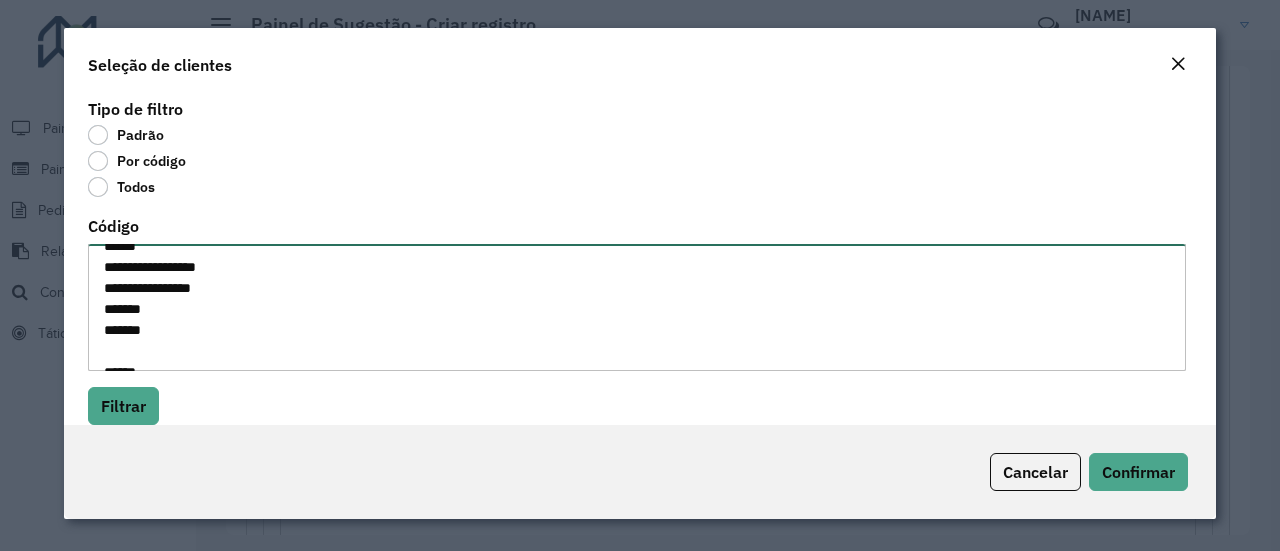 click on "**********" at bounding box center (637, 307) 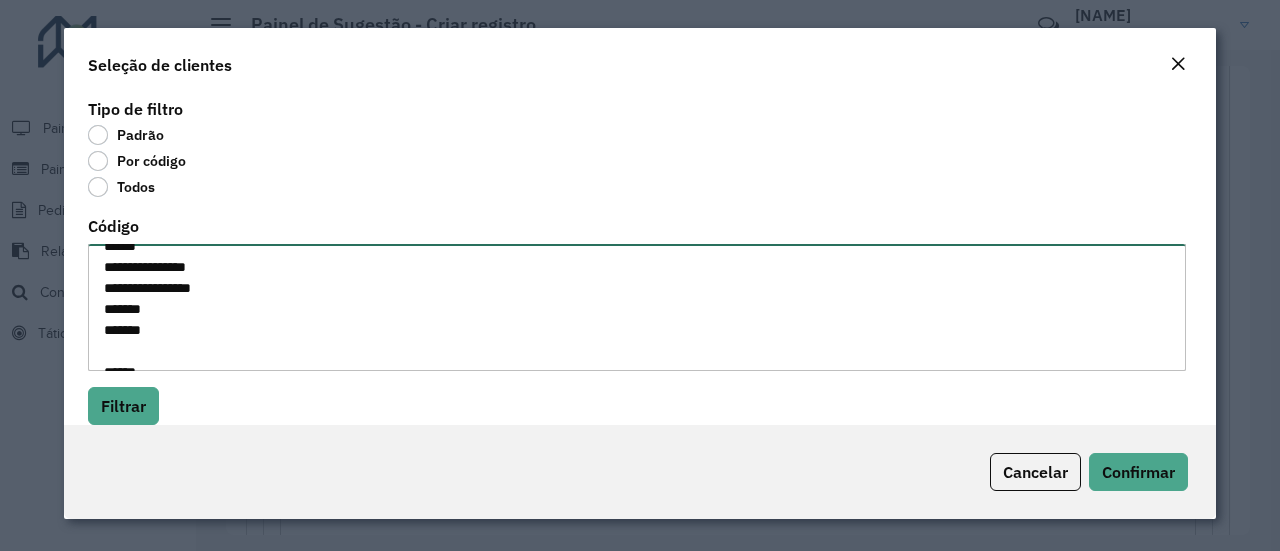 click on "**********" at bounding box center [637, 307] 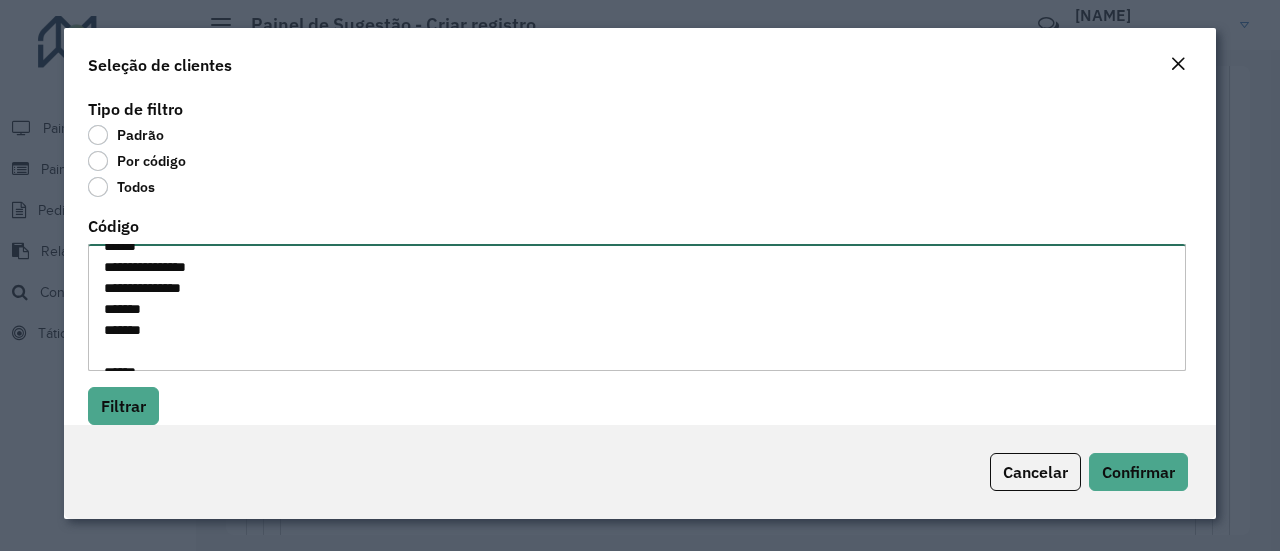 click on "**********" at bounding box center (637, 307) 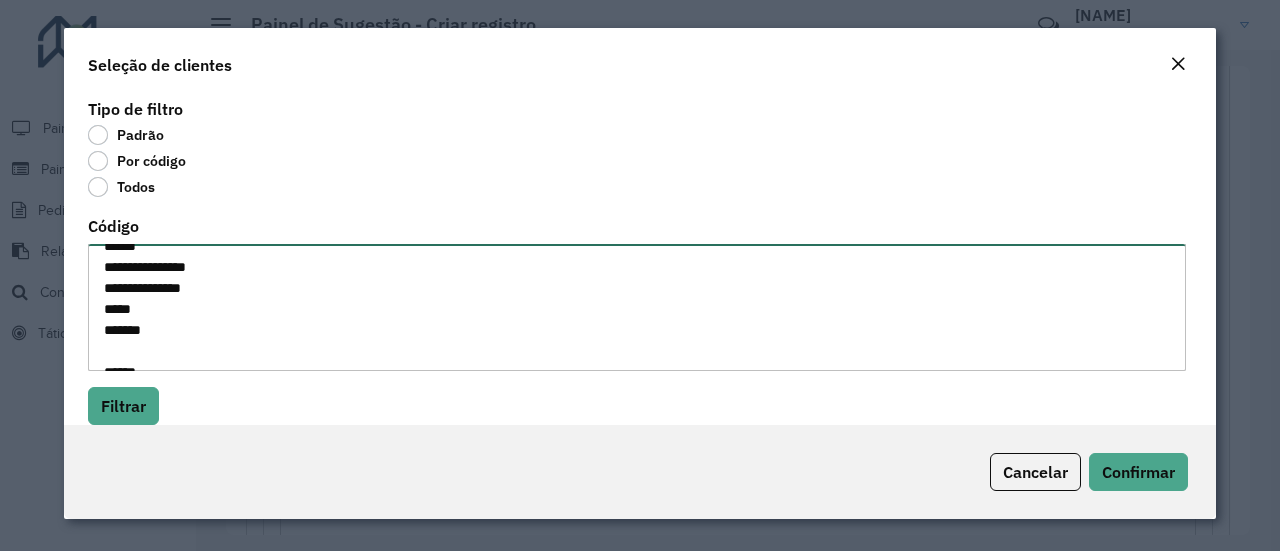 click on "**********" at bounding box center (637, 307) 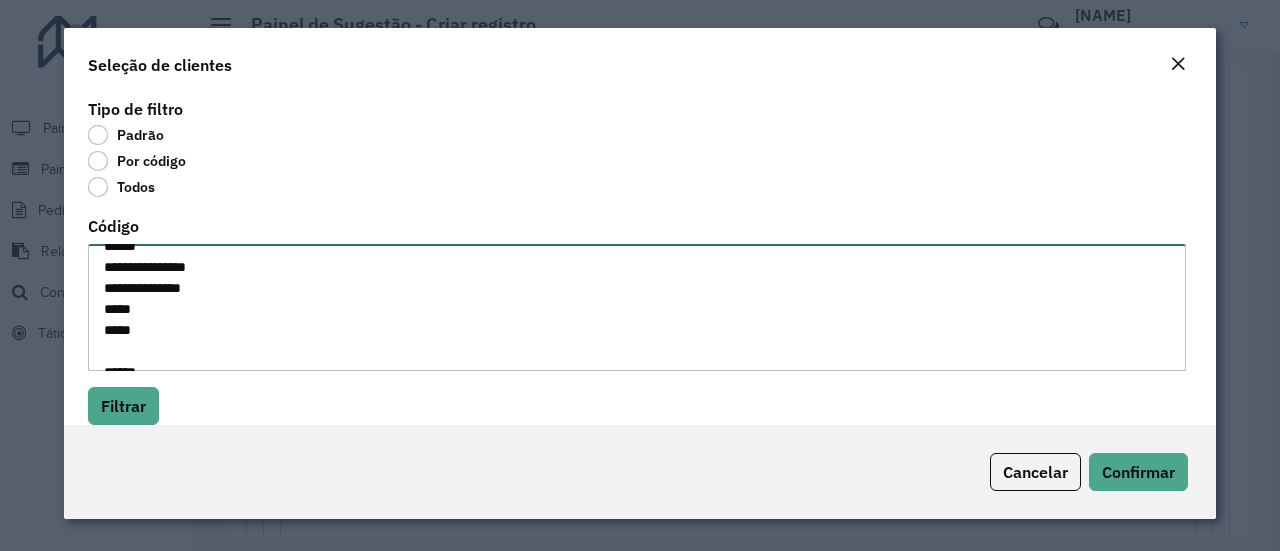 drag, startPoint x: 150, startPoint y: 286, endPoint x: 211, endPoint y: 287, distance: 61.008198 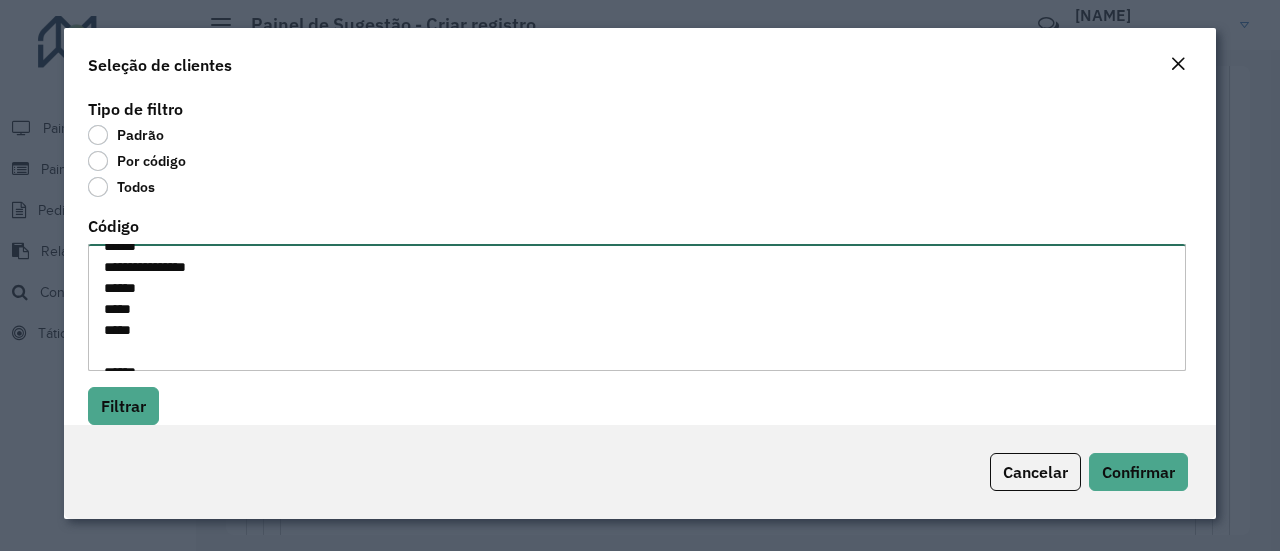 drag, startPoint x: 150, startPoint y: 265, endPoint x: 215, endPoint y: 269, distance: 65.12296 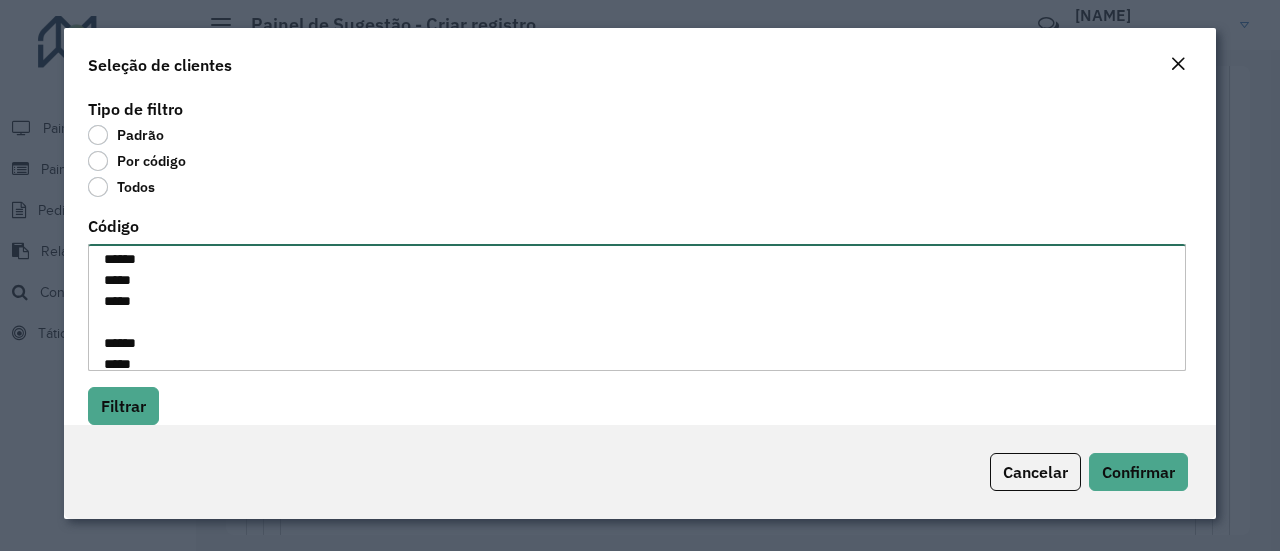 scroll, scrollTop: 378, scrollLeft: 0, axis: vertical 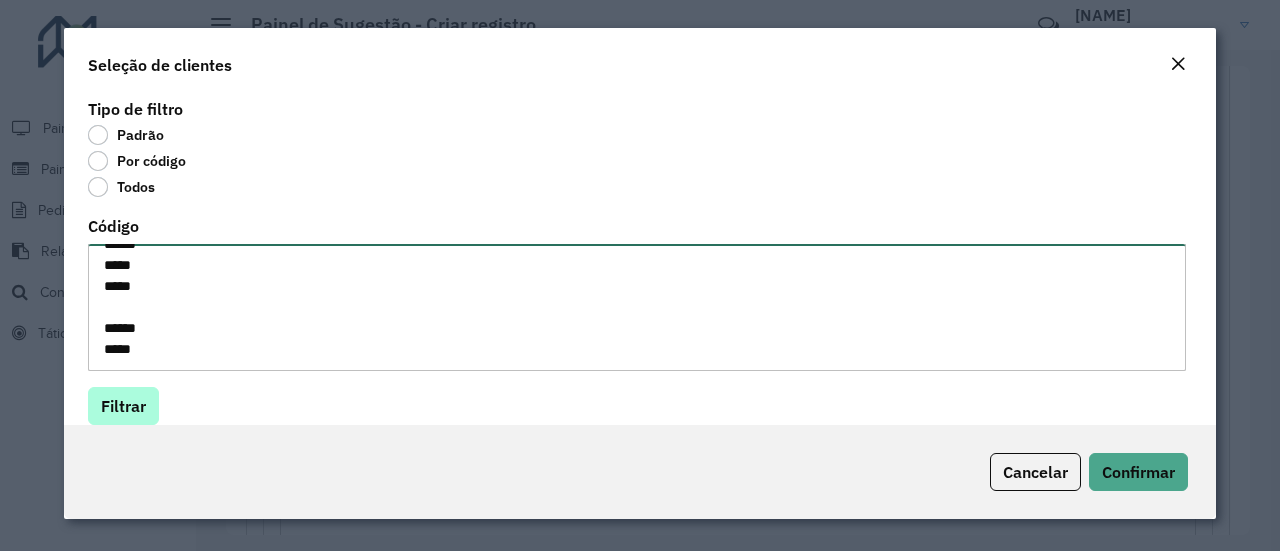 type on "*****
*****
******
*****
******
*****
******
*****
*****
******
*****
*****
******
******
*******
******
*****
*****
******
*****" 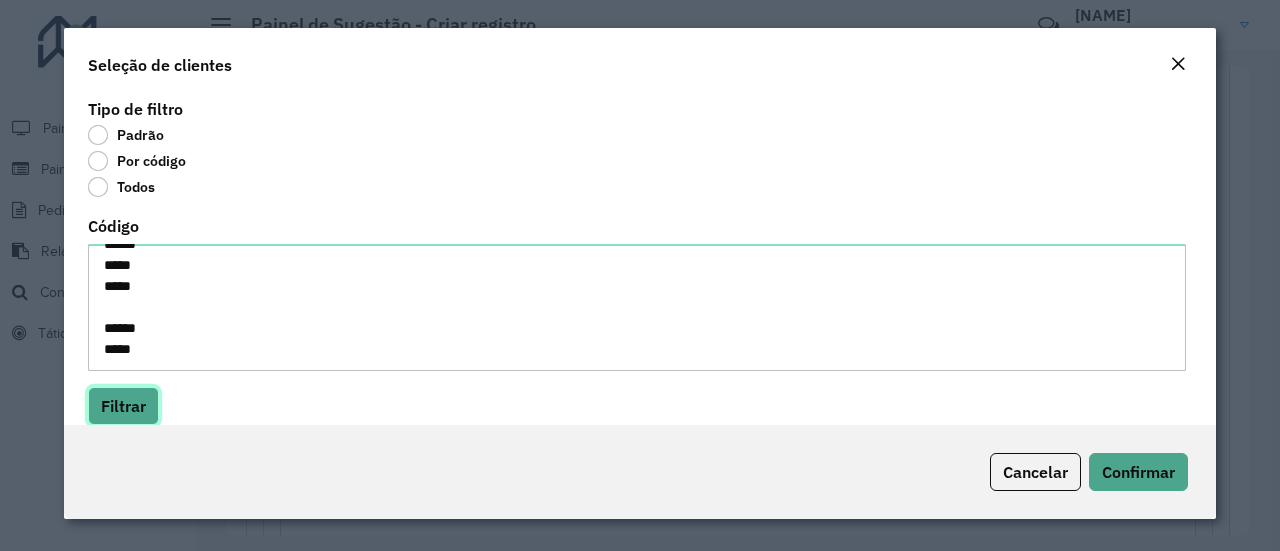 click on "Filtrar" 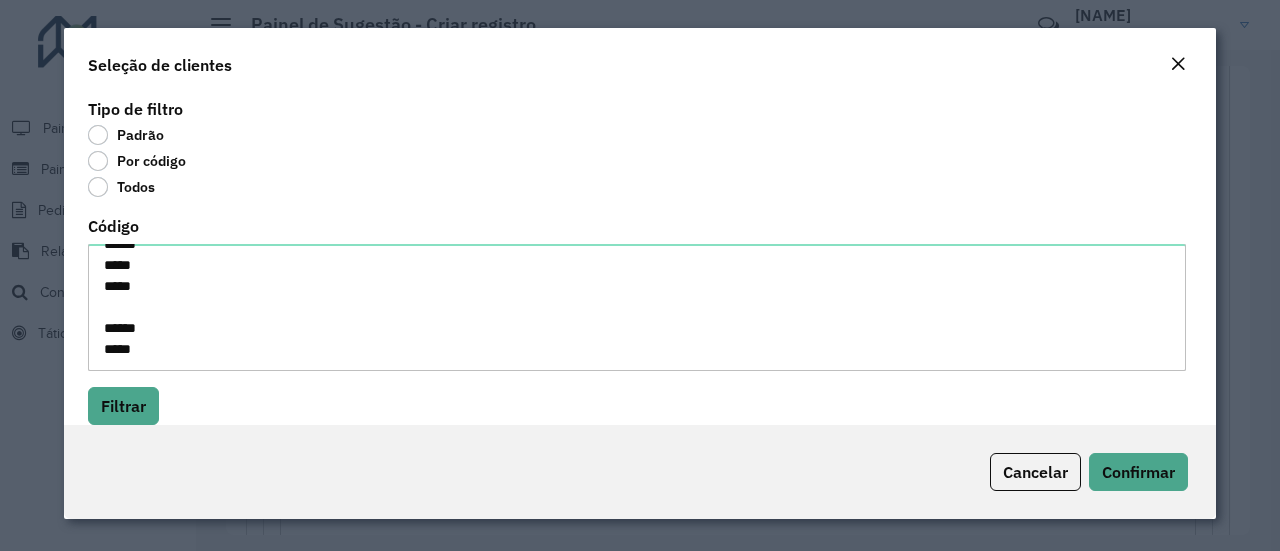 click on "Filtrar" 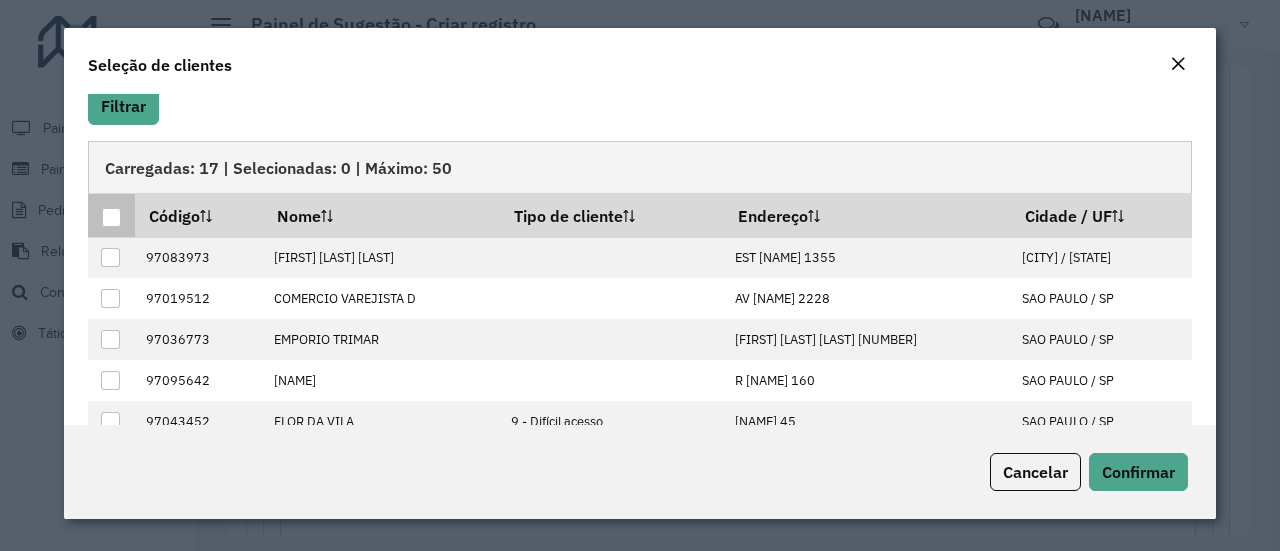 click at bounding box center [111, 217] 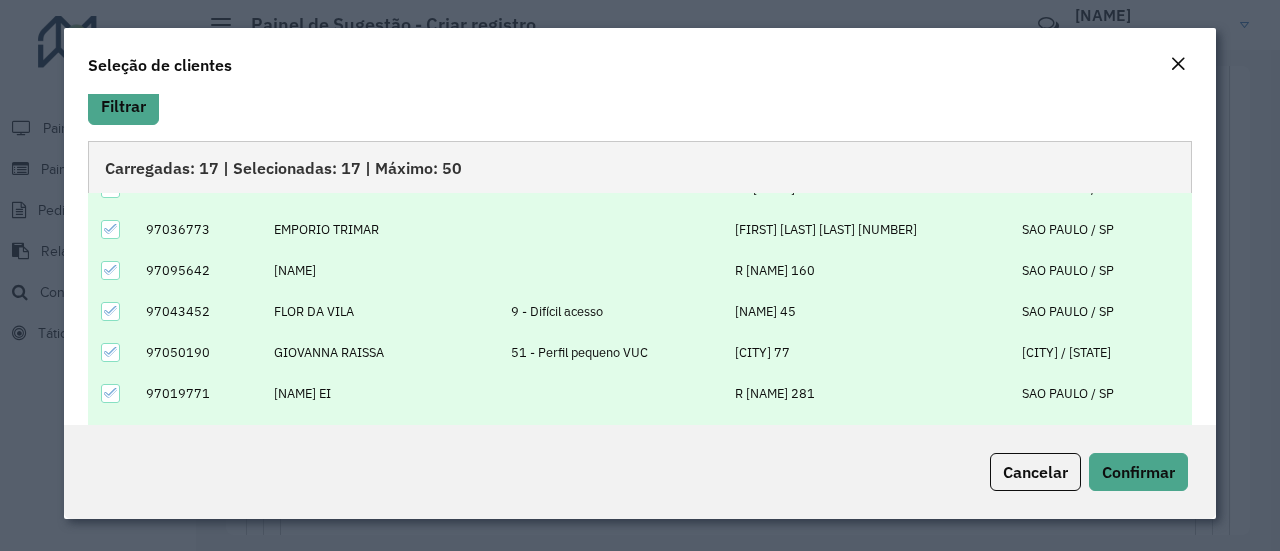 scroll, scrollTop: 200, scrollLeft: 0, axis: vertical 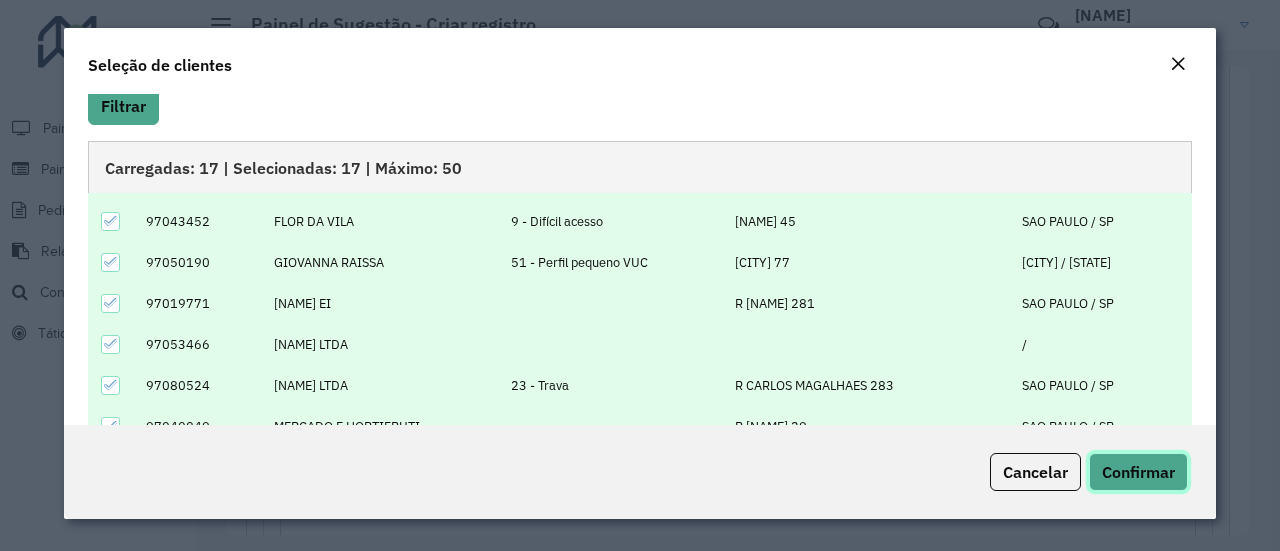 click on "Confirmar" 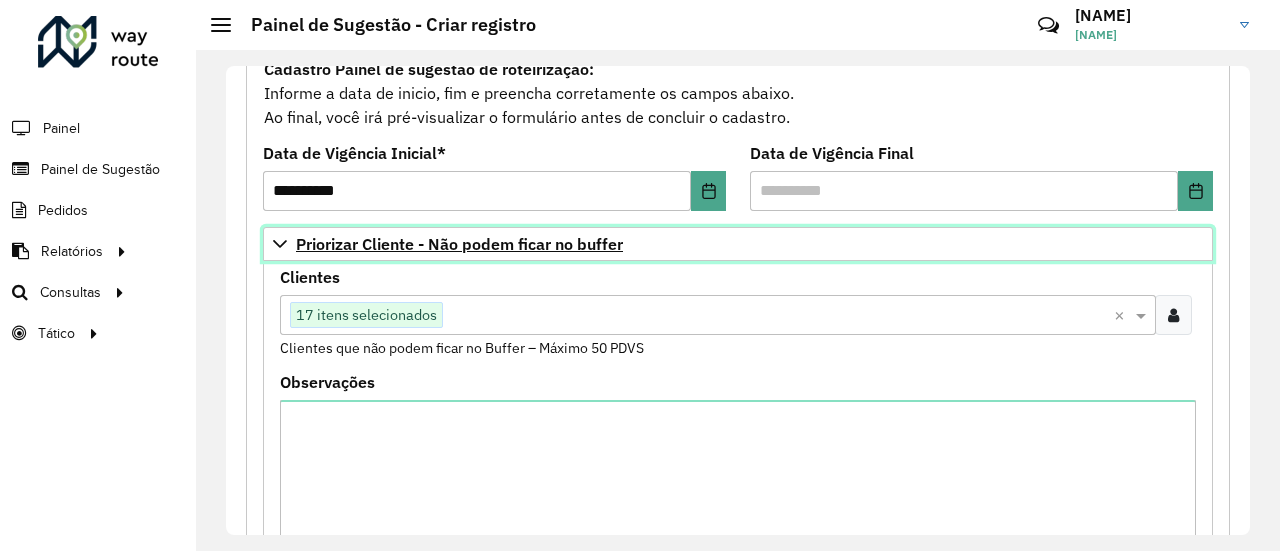 click on "Priorizar Cliente - Não podem ficar no buffer" at bounding box center (459, 244) 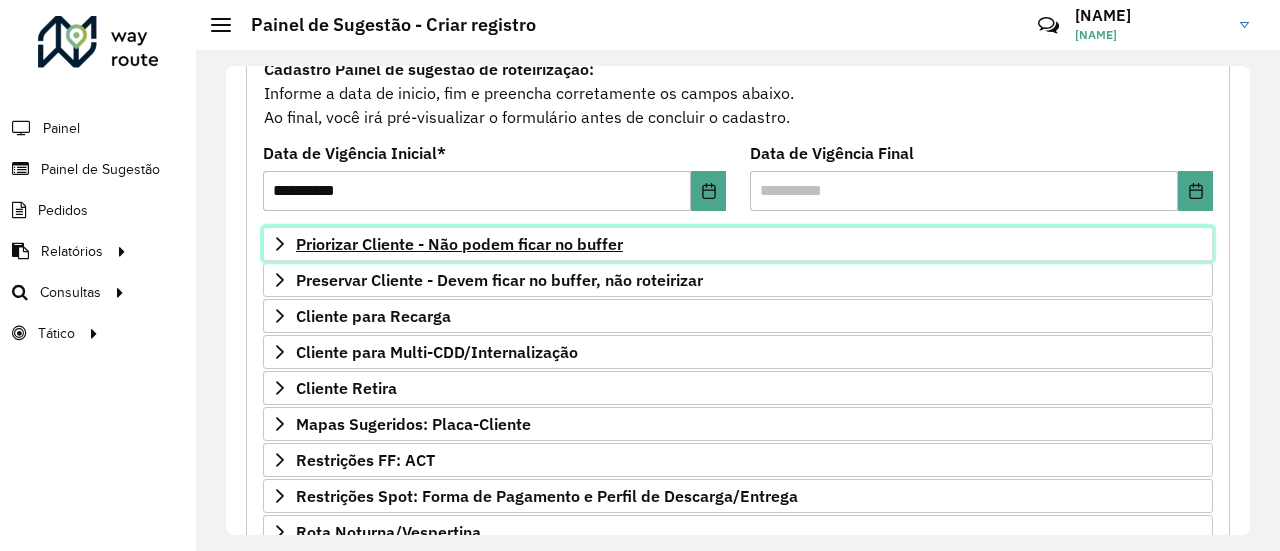 click on "Priorizar Cliente - Não podem ficar no buffer" at bounding box center [459, 244] 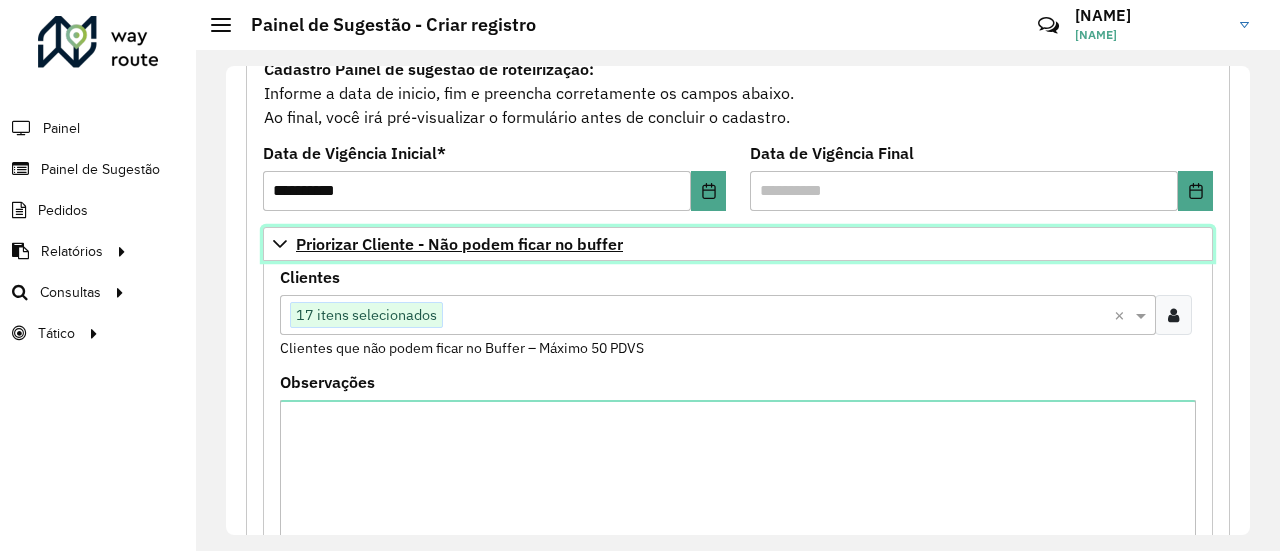 click on "Priorizar Cliente - Não podem ficar no buffer" at bounding box center (459, 244) 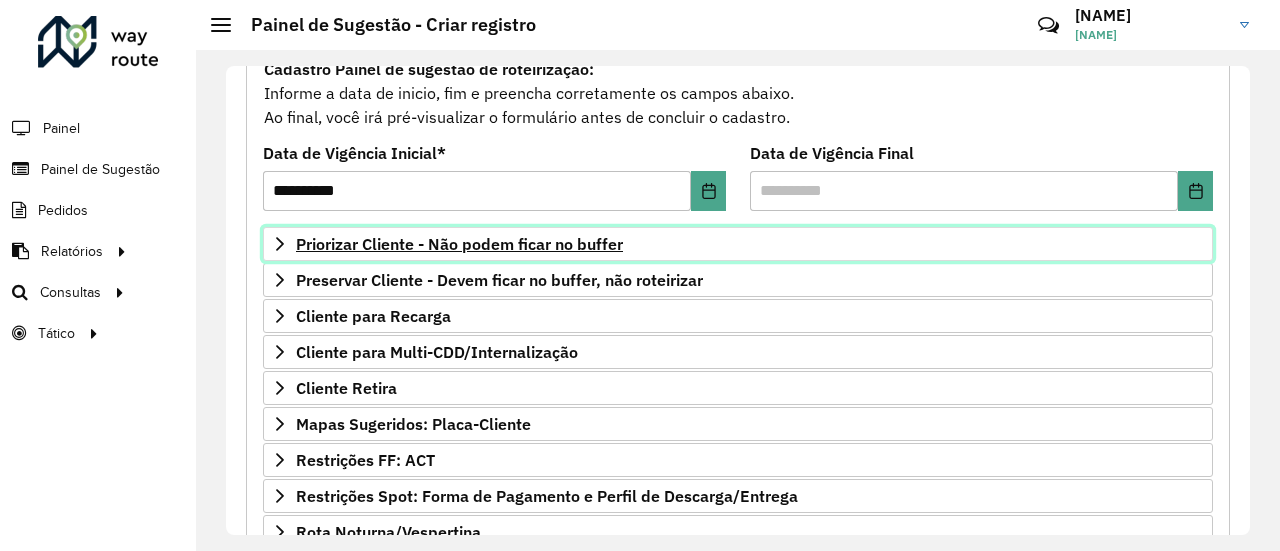 click on "Priorizar Cliente - Não podem ficar no buffer" at bounding box center [459, 244] 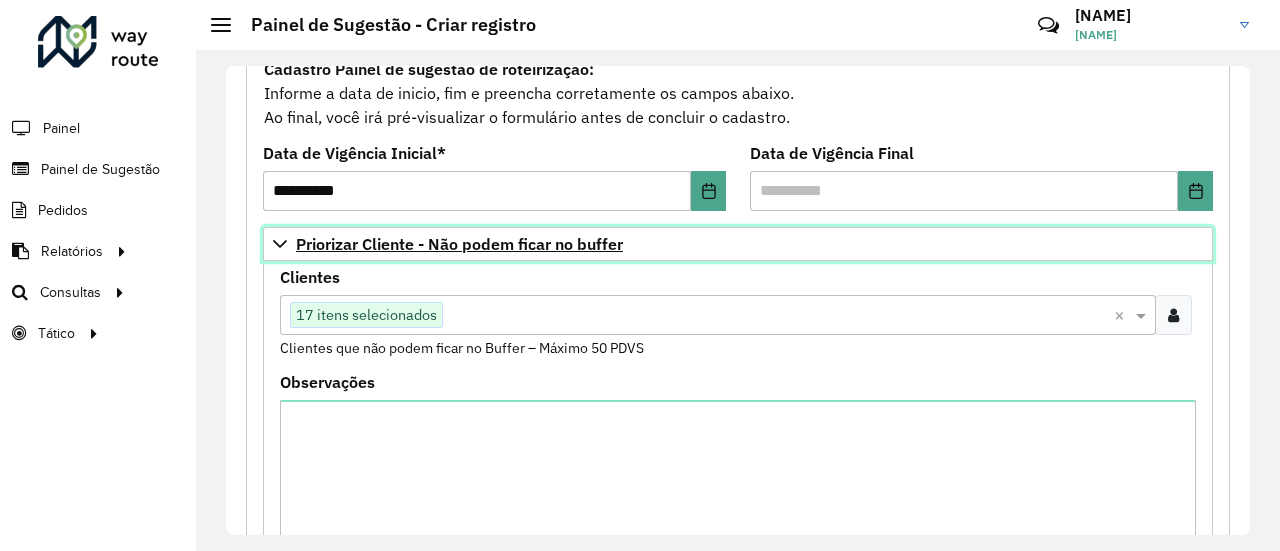 click on "Priorizar Cliente - Não podem ficar no buffer" at bounding box center (459, 244) 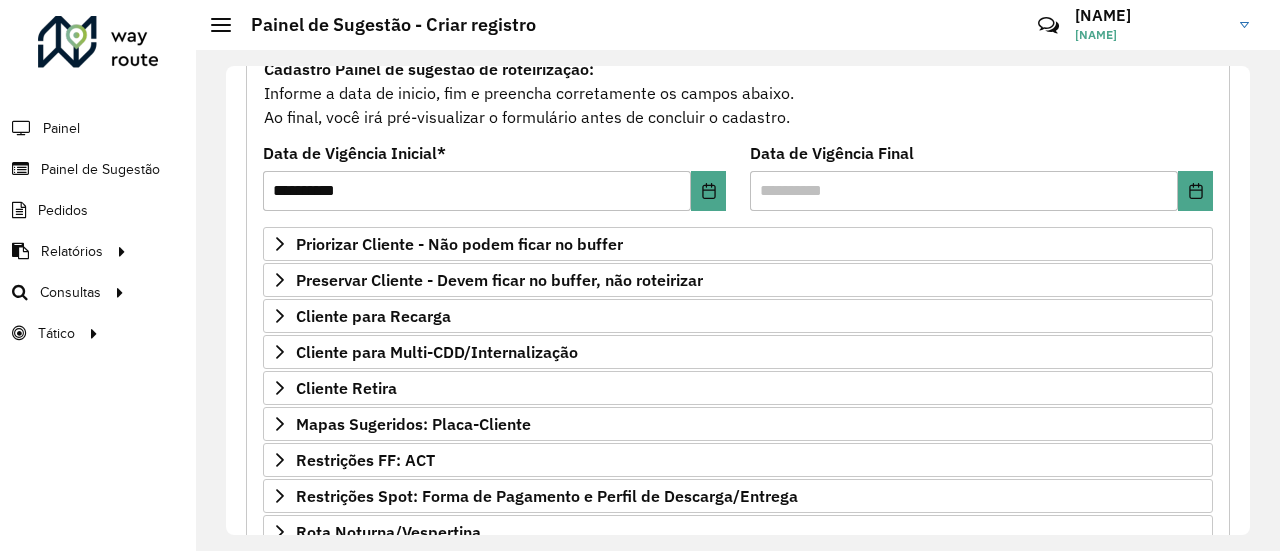 click on "**********" 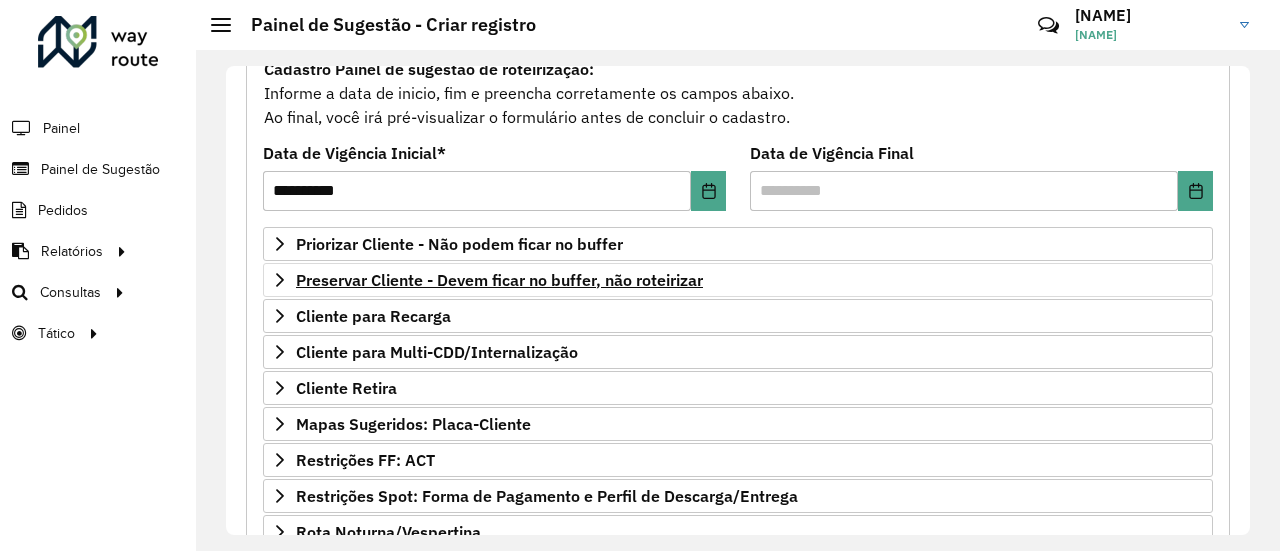 click on "Priorizar Cliente - Não podem ficar no buffer   Clientes  Clique no botão para buscar clientes 17 itens selecionados × Clientes que não podem ficar no Buffer – Máximo 50 PDVS  Observações   Preservar Cliente - Devem ficar no buffer, não roteirizar   Clientes  Clique no botão para buscar clientes Clientes que não devem ser roteirizados – Máximo 50 PDVS  Observações   Cliente para Recarga   Placa  Selecione uma opção  Tipo veículo  Selecione uma opção  Clientes  Clique no botão para buscar clientes  Pedidos  Adicionar  Placa   Tipo veículo   Código Cliente   Clientes   Pedidos   Observações   Cliente para Multi-CDD/Internalização   Placa  Selecione uma opção  Tipo veículo  Selecione uma opção  Clientes  Clique no botão para buscar clientes  Pedidos   Depósito  Selecione um depósito  Ponto de apoio  Selecione uma opção Adicionar  Ponto de partida   Placa   Tipo veículo   Código Cliente   Clientes   Pedidos   Observações   Cliente Retira   Placa  Selecione uma opção" at bounding box center [738, 442] 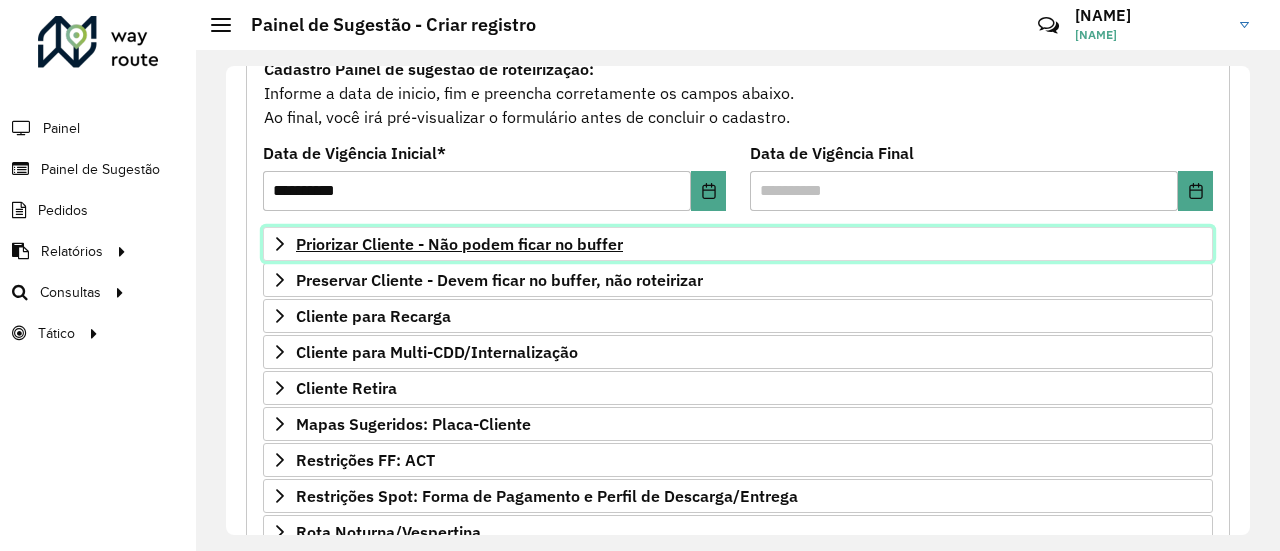 click on "Priorizar Cliente - Não podem ficar no buffer" at bounding box center [459, 244] 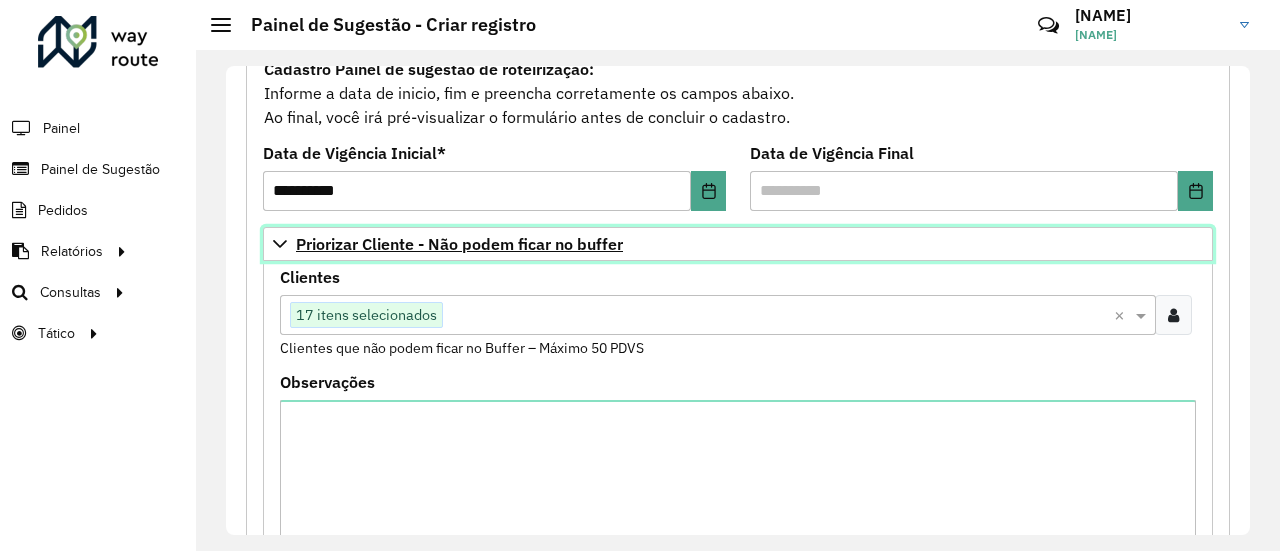 click on "Priorizar Cliente - Não podem ficar no buffer" at bounding box center (459, 244) 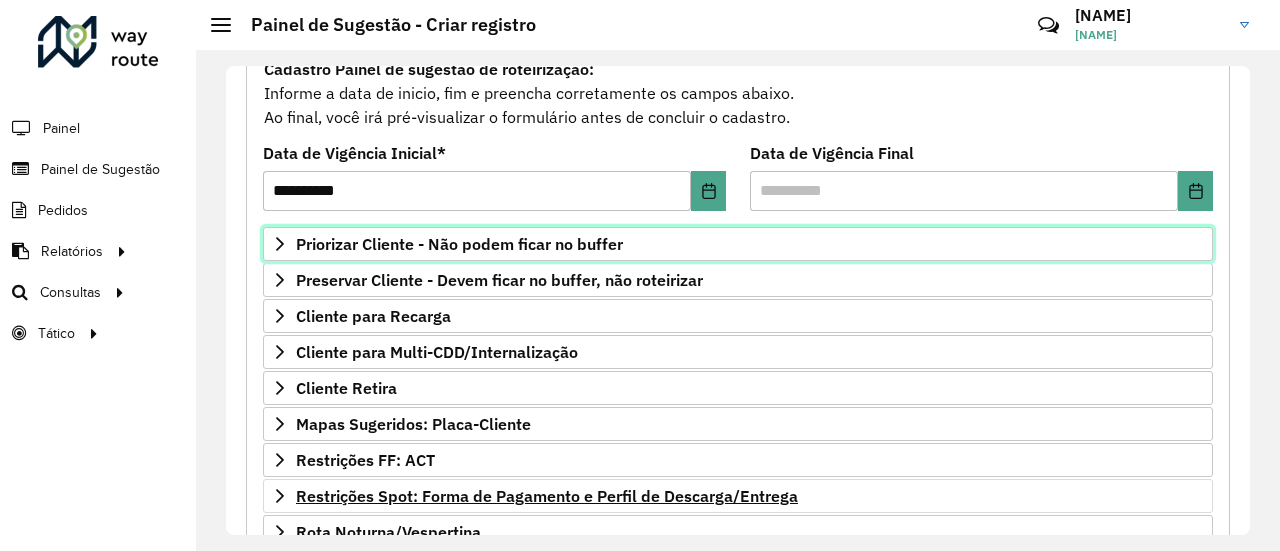 scroll, scrollTop: 400, scrollLeft: 0, axis: vertical 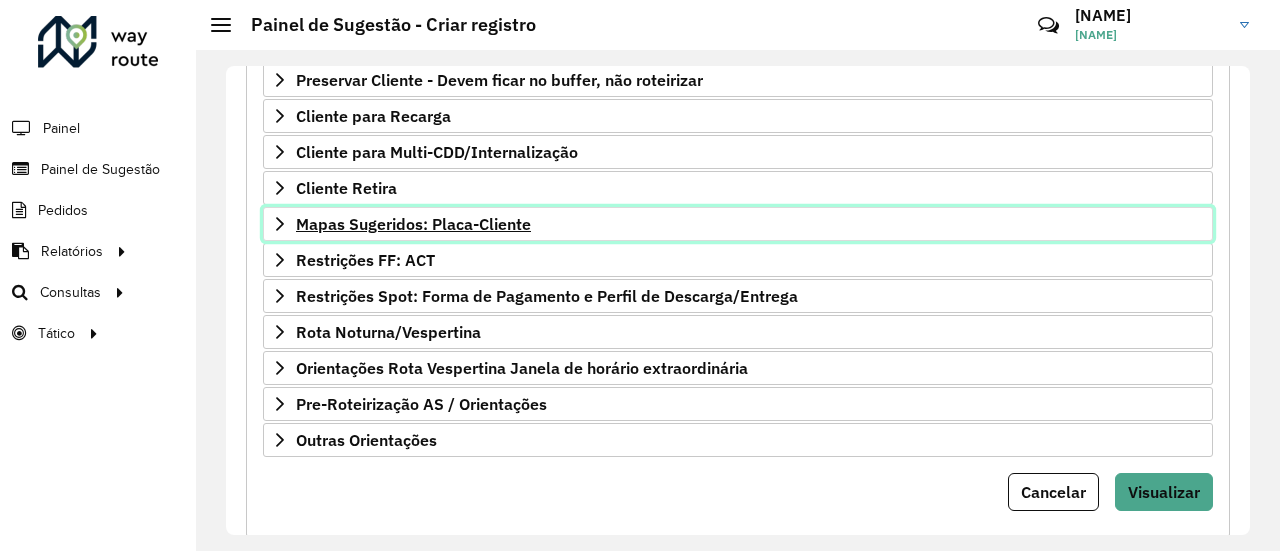 click on "Mapas Sugeridos: Placa-Cliente" at bounding box center [413, 224] 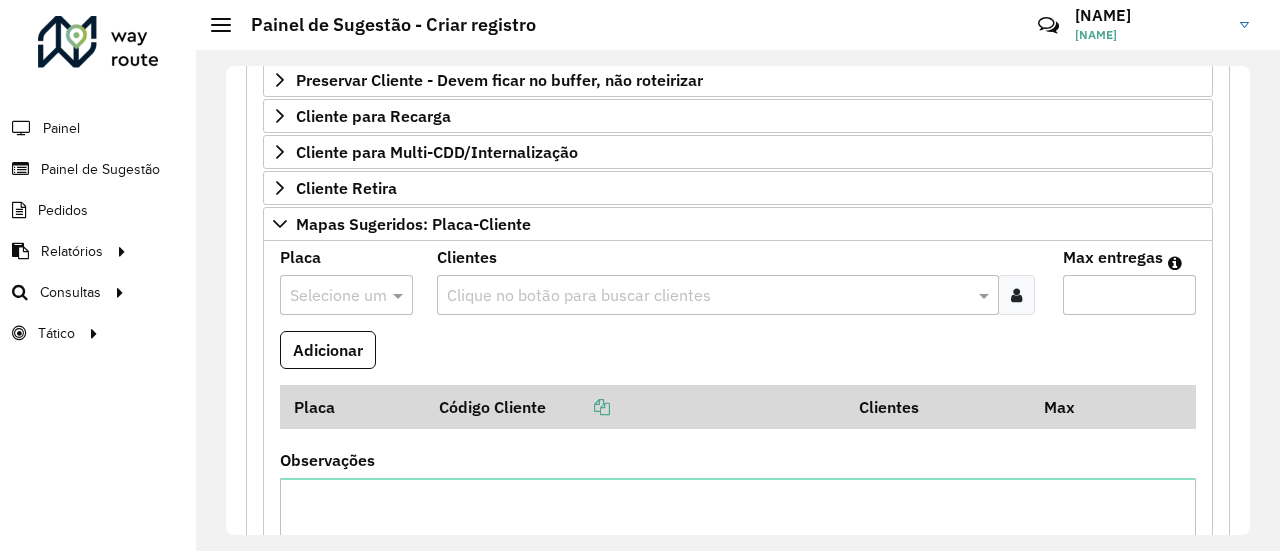 click on "Adicionar" at bounding box center (738, 358) 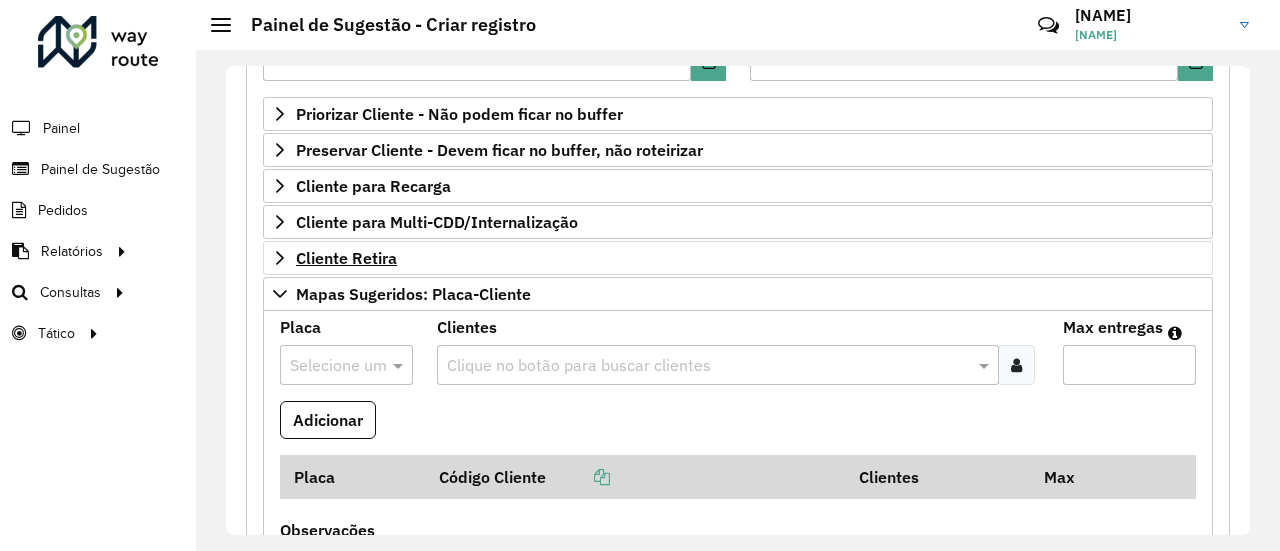 scroll, scrollTop: 300, scrollLeft: 0, axis: vertical 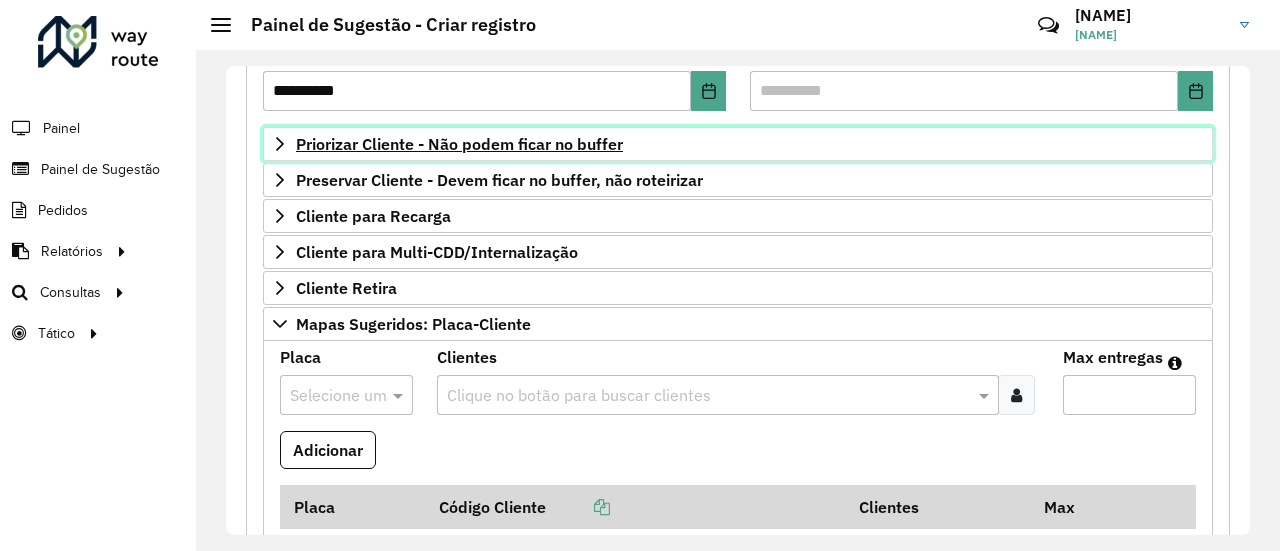 click on "Priorizar Cliente - Não podem ficar no buffer" at bounding box center (459, 144) 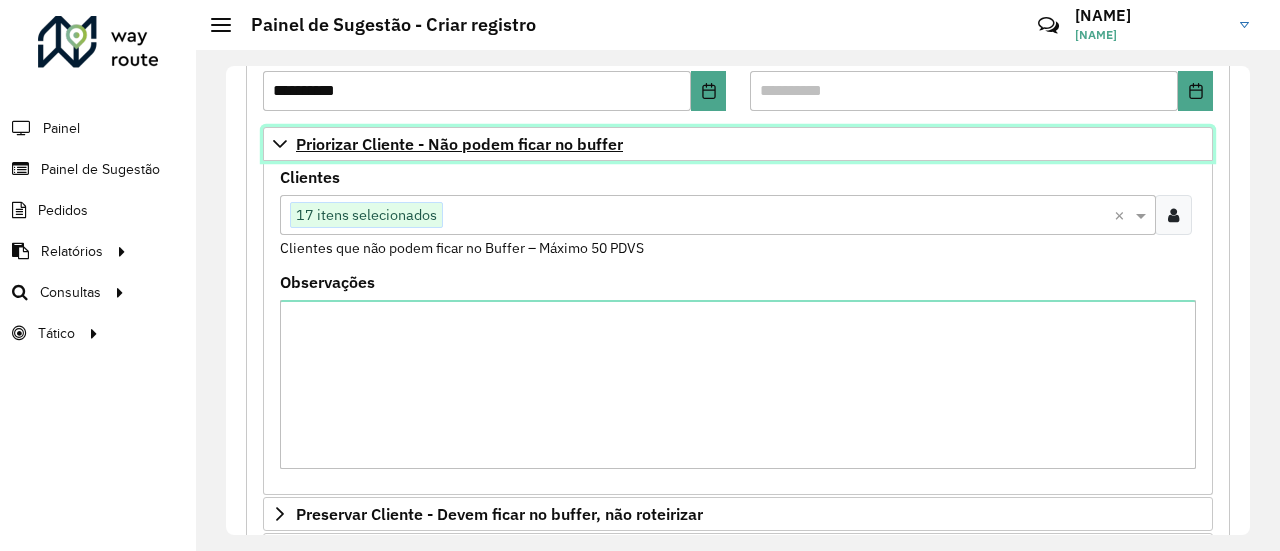 click on "Priorizar Cliente - Não podem ficar no buffer" at bounding box center (459, 144) 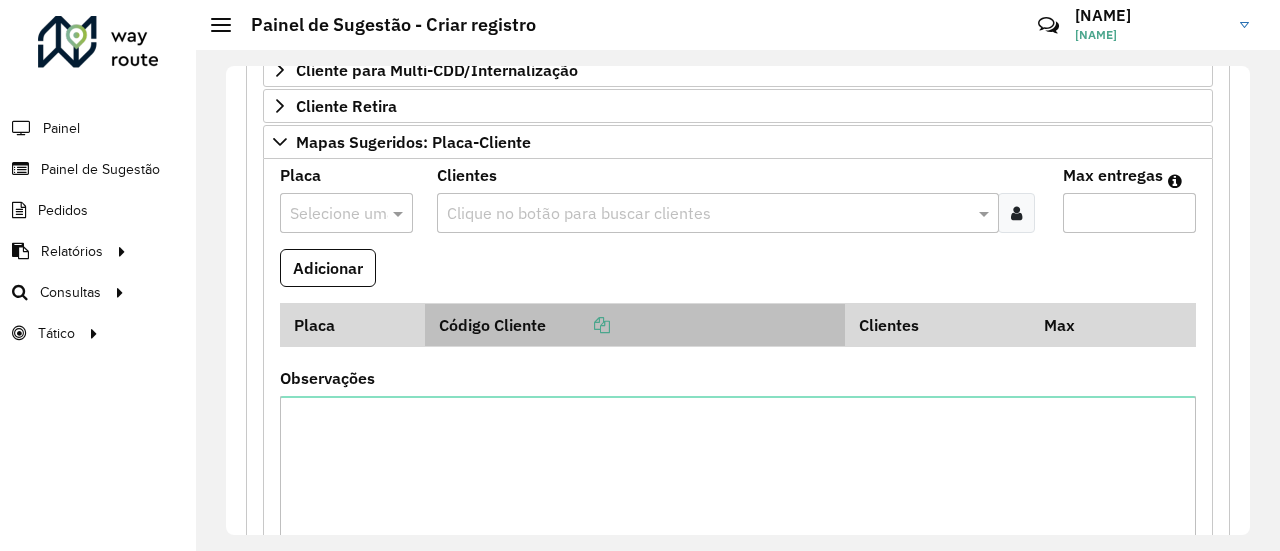 scroll, scrollTop: 500, scrollLeft: 0, axis: vertical 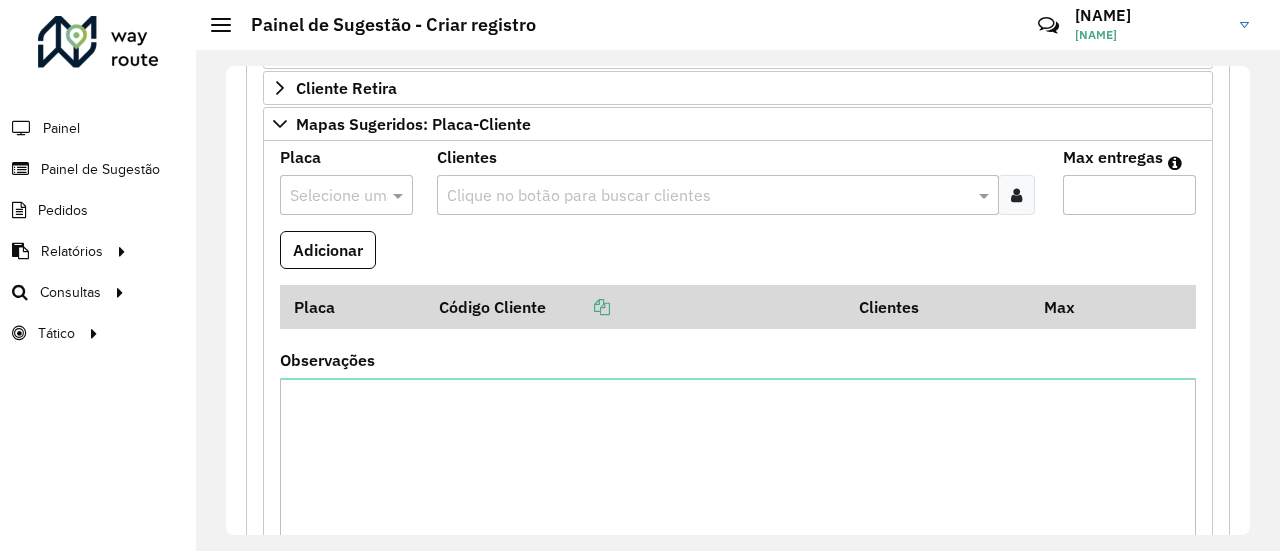 click on "Adicionar" at bounding box center (738, 258) 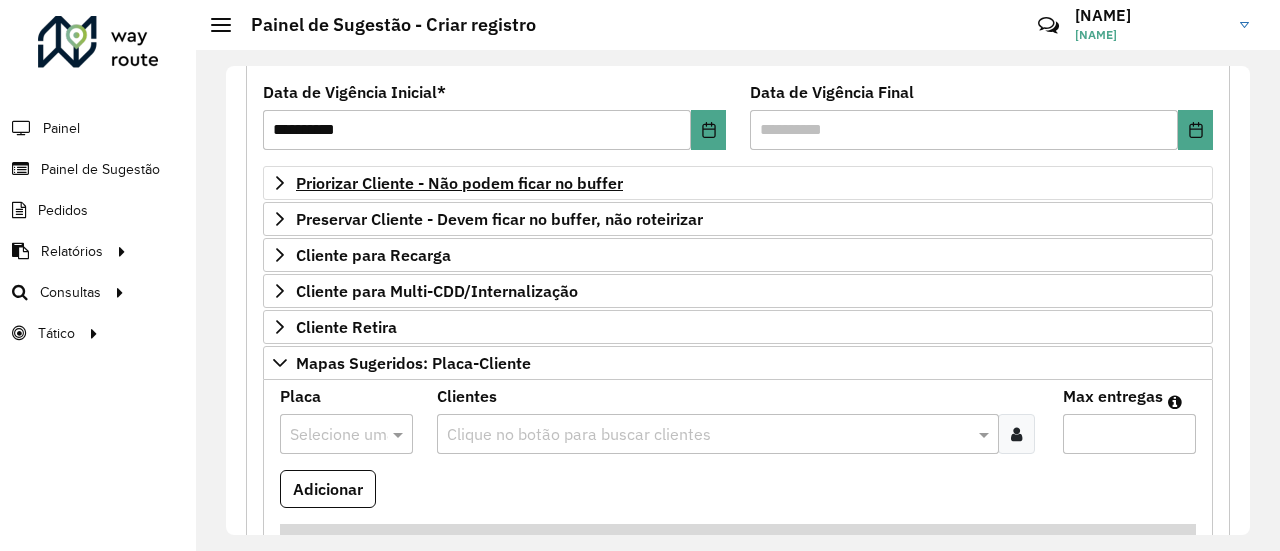 scroll, scrollTop: 200, scrollLeft: 0, axis: vertical 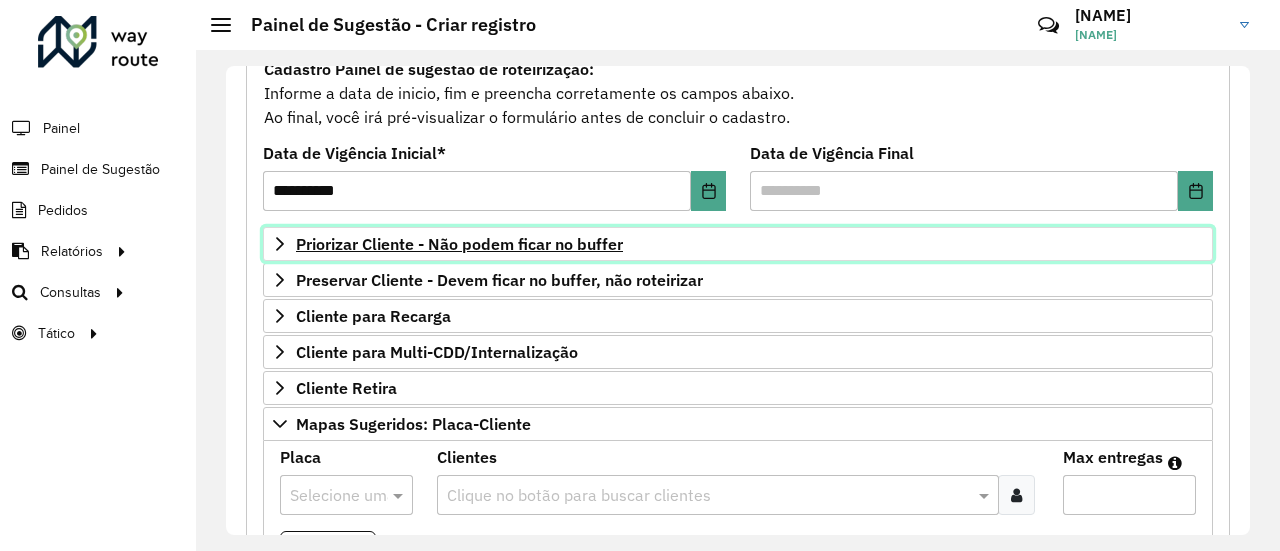 click on "Priorizar Cliente - Não podem ficar no buffer" at bounding box center [459, 244] 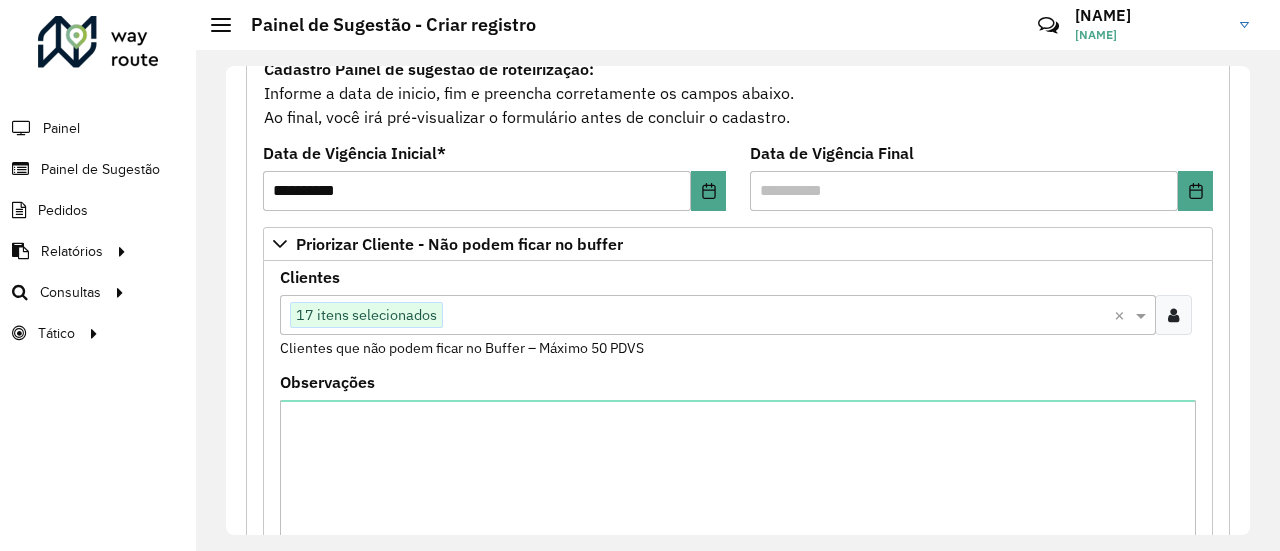 click at bounding box center [778, 316] 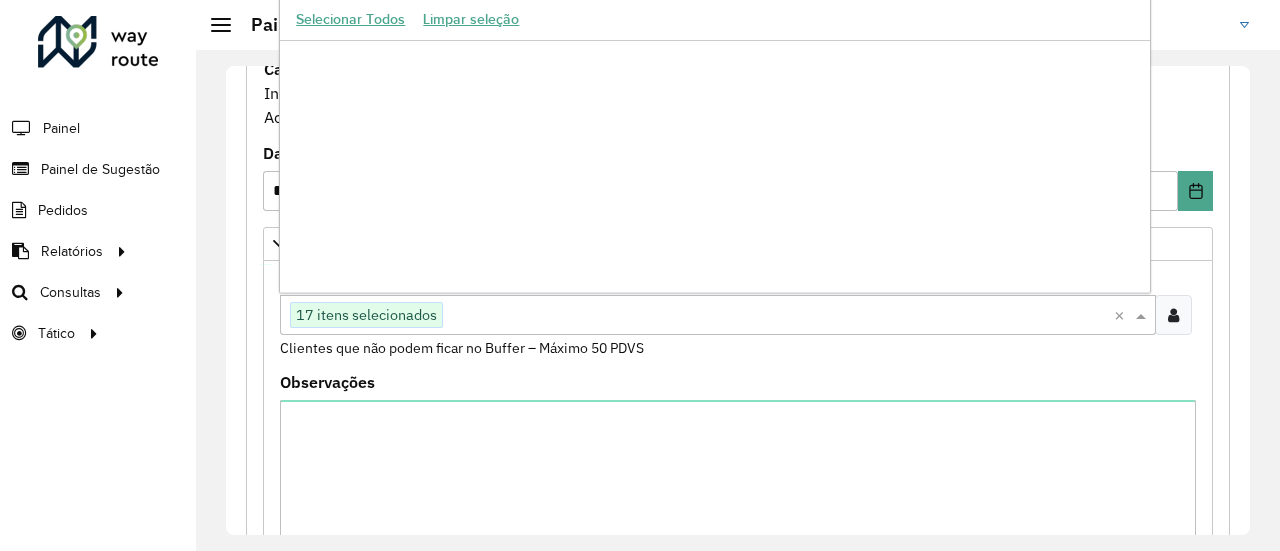 paste on "*****" 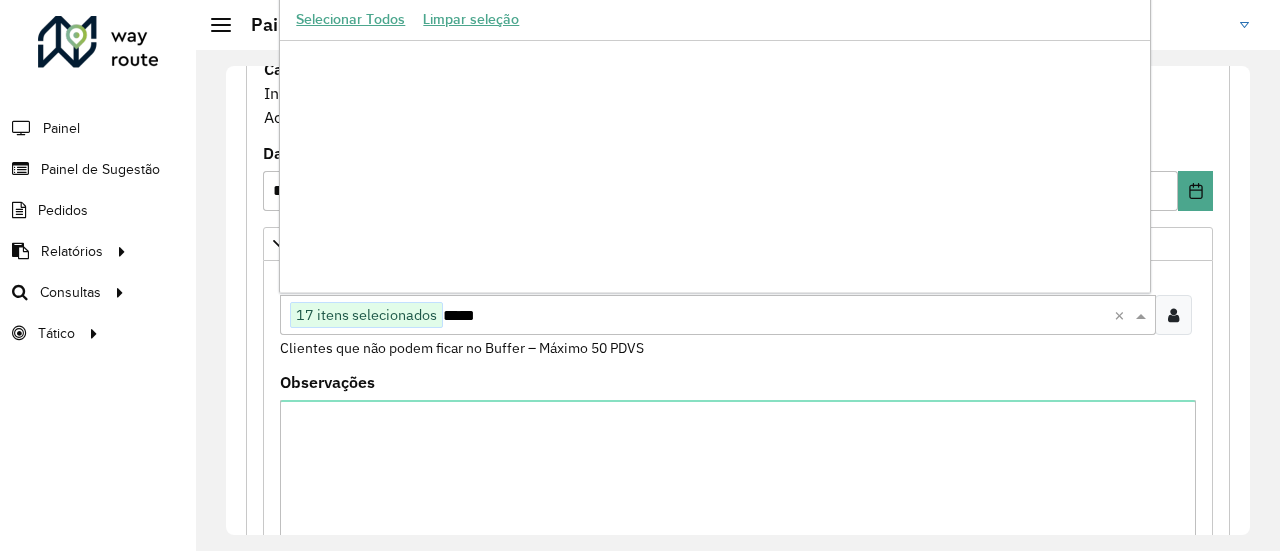 scroll, scrollTop: 0, scrollLeft: 0, axis: both 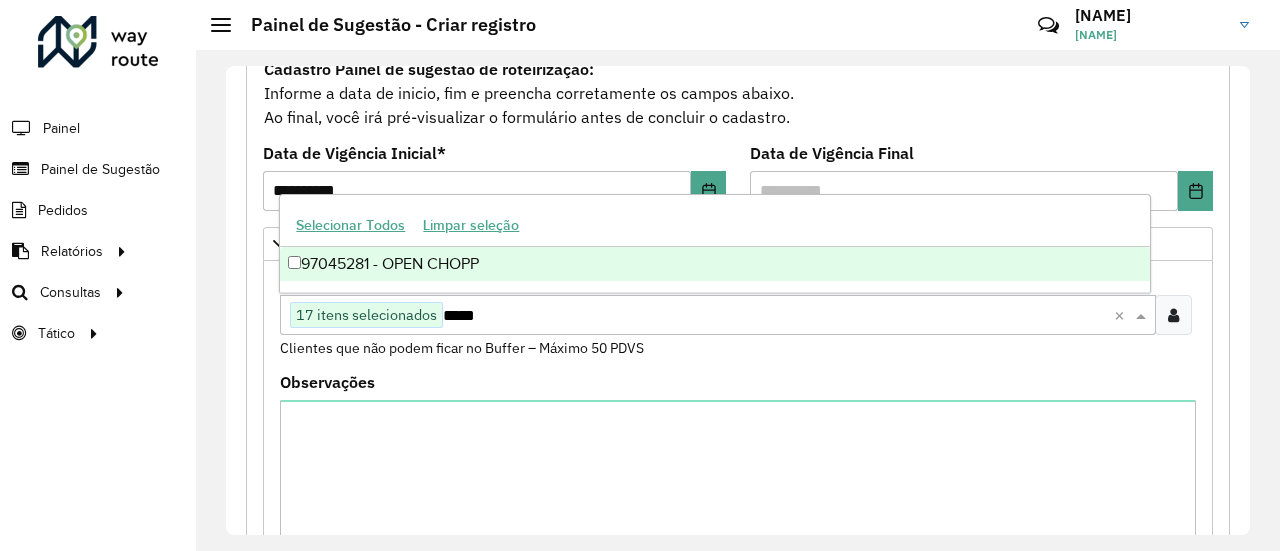click on "97045281 - OPEN CHOPP" at bounding box center (714, 264) 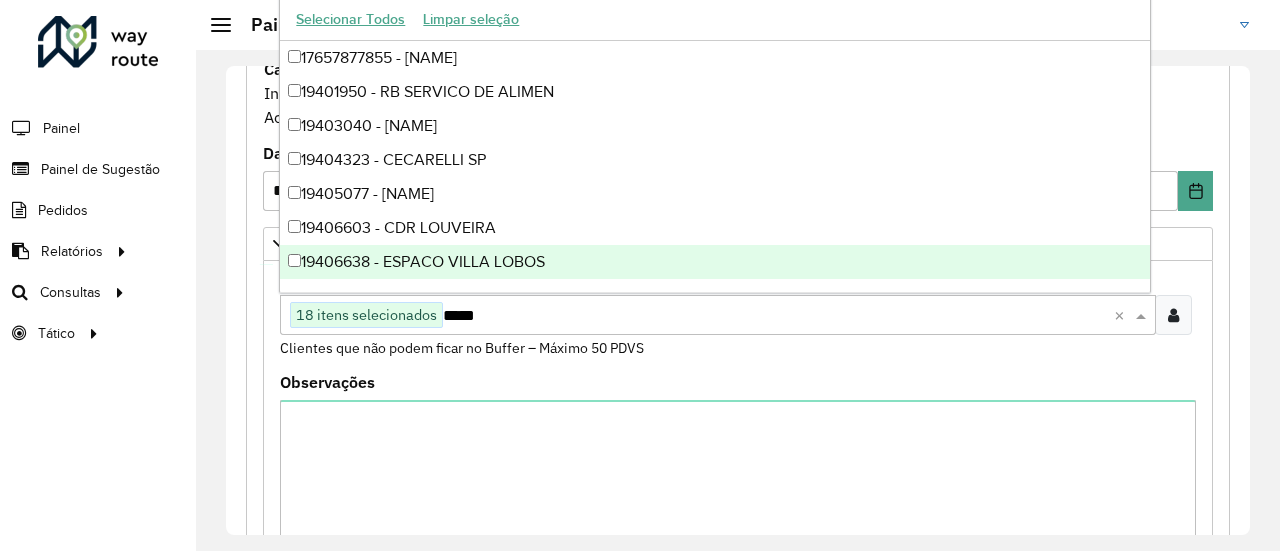 click on "Clientes que não podem ficar no Buffer – Máximo 50 PDVS" at bounding box center [462, 348] 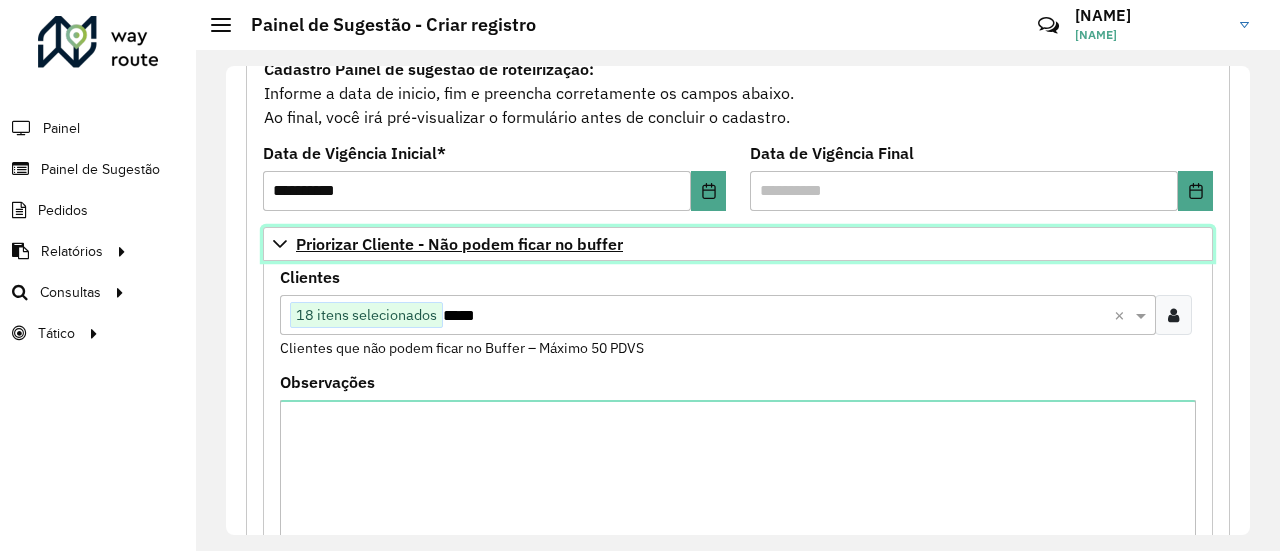 click on "Priorizar Cliente - Não podem ficar no buffer" at bounding box center (459, 244) 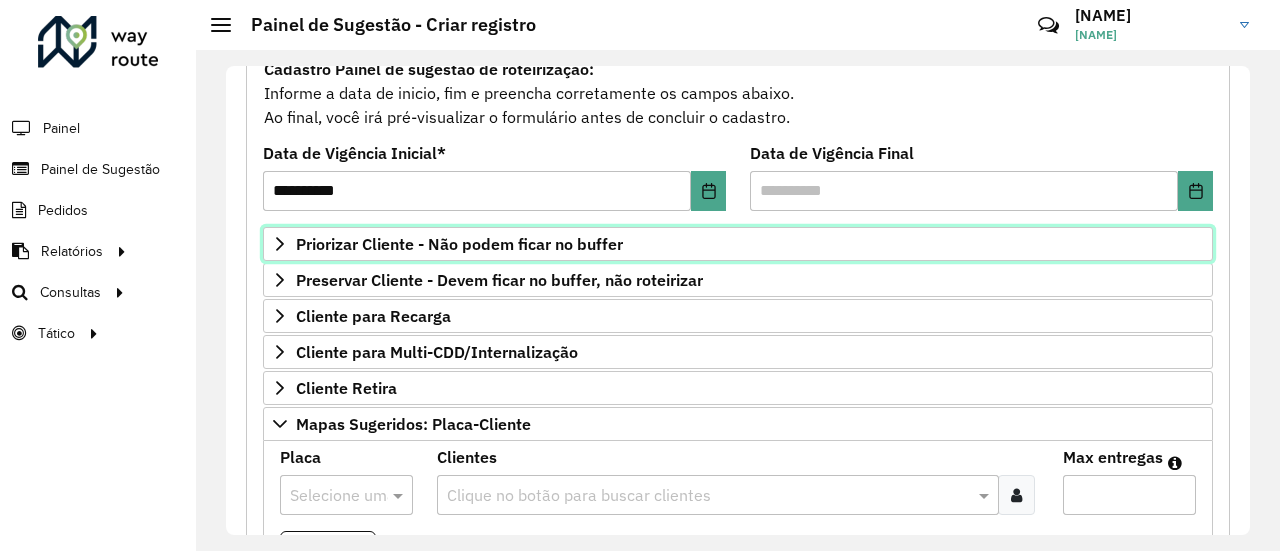 scroll, scrollTop: 500, scrollLeft: 0, axis: vertical 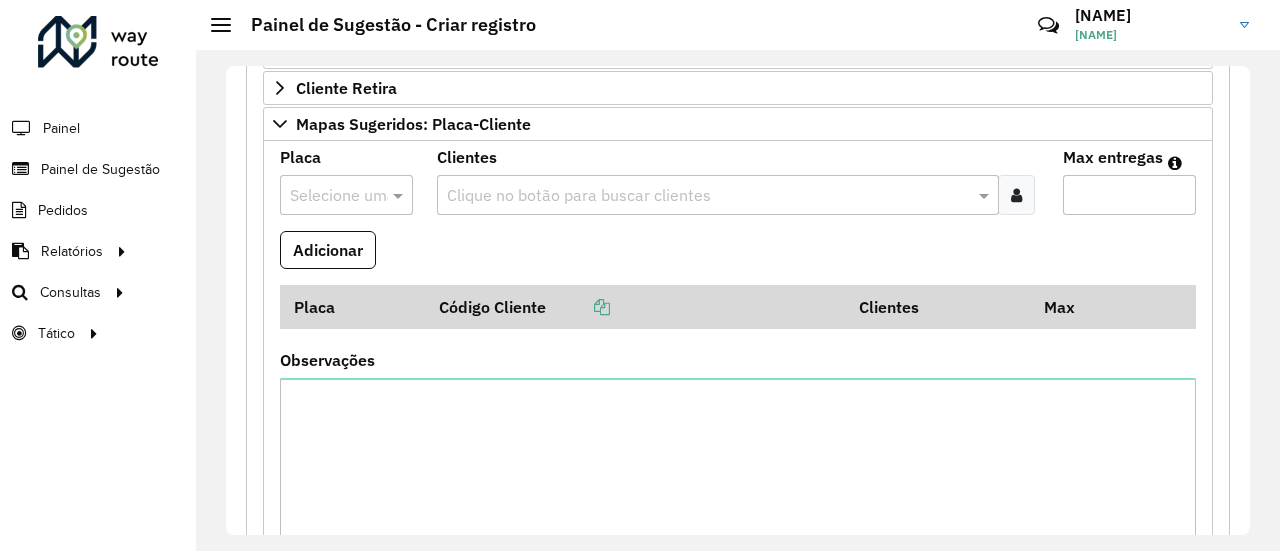 click at bounding box center (326, 196) 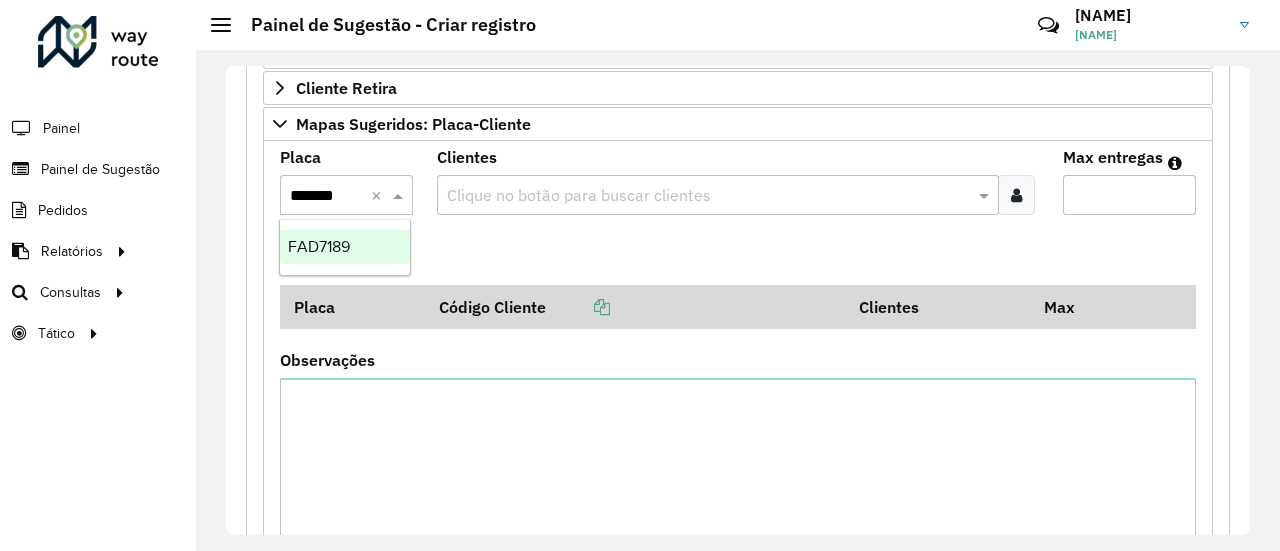 click on "FAD7189" at bounding box center (319, 246) 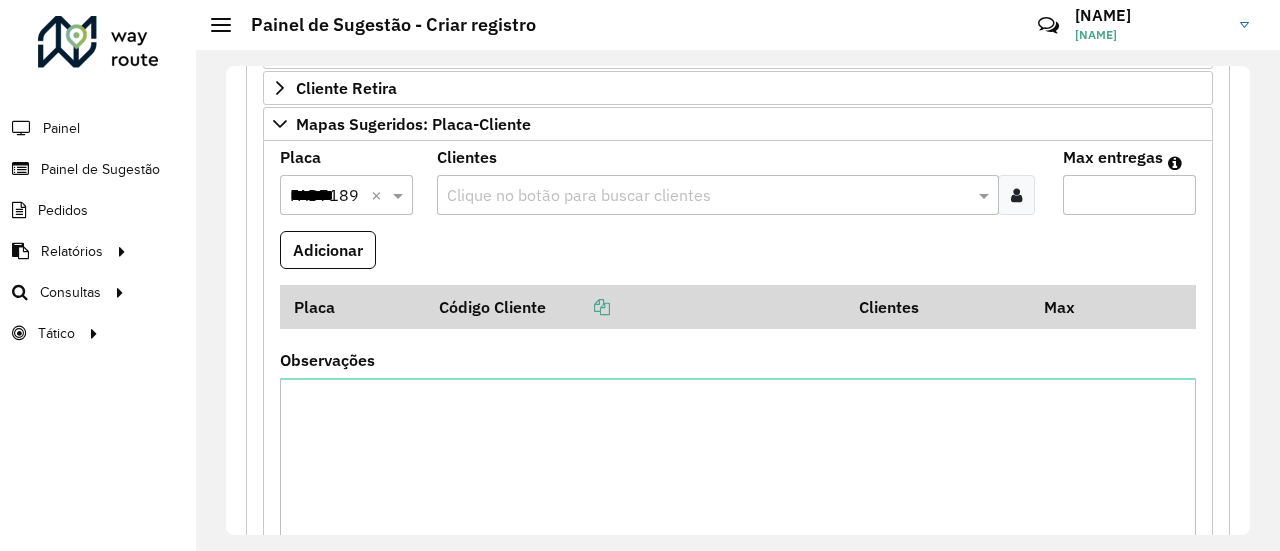click on "Adicionar" at bounding box center (738, 258) 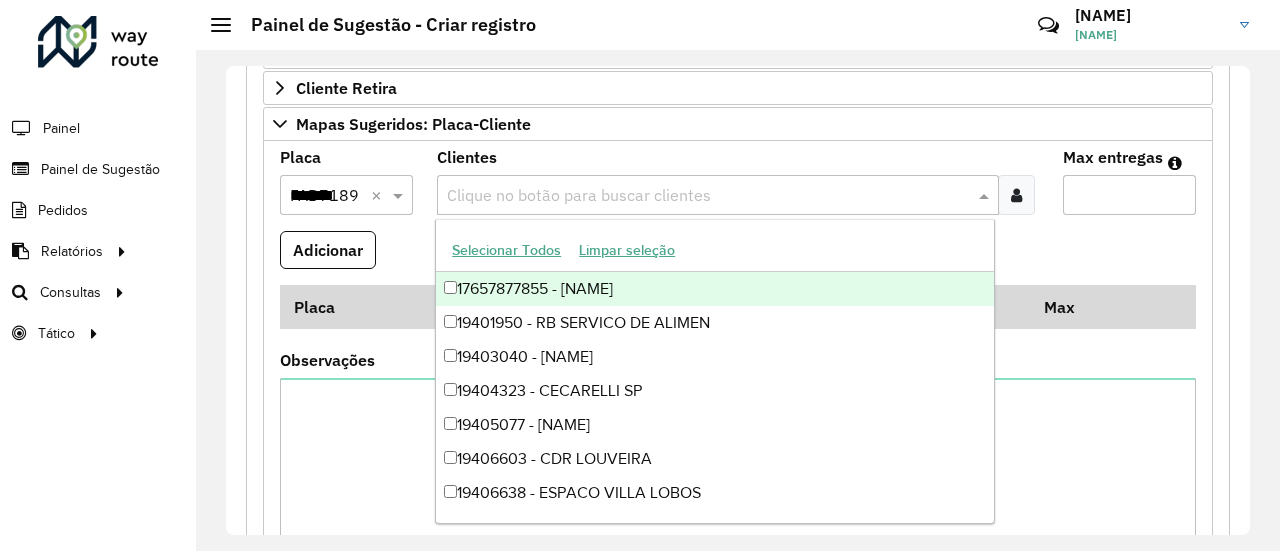click at bounding box center [708, 196] 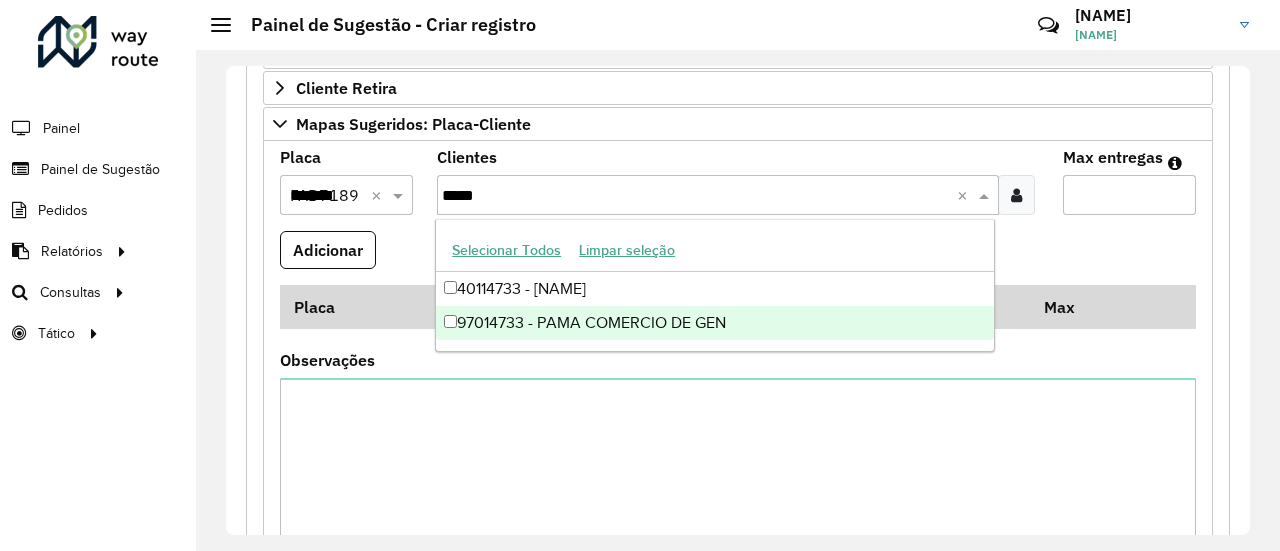 click on "97014733 - PAMA COMERCIO DE GEN" at bounding box center [715, 323] 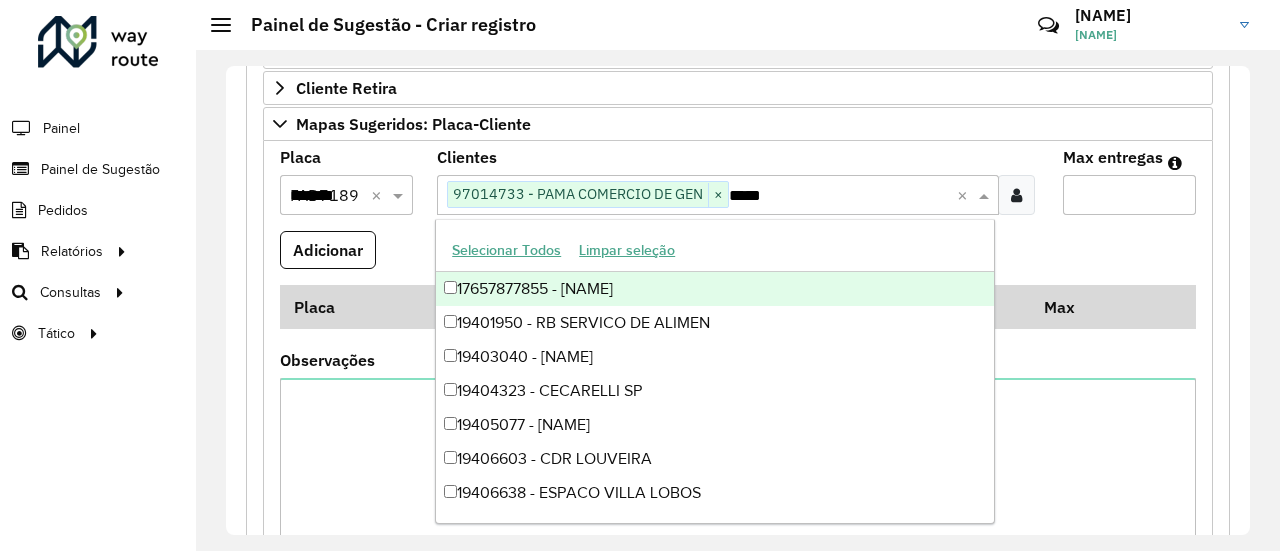 click on "Adicionar" at bounding box center (738, 258) 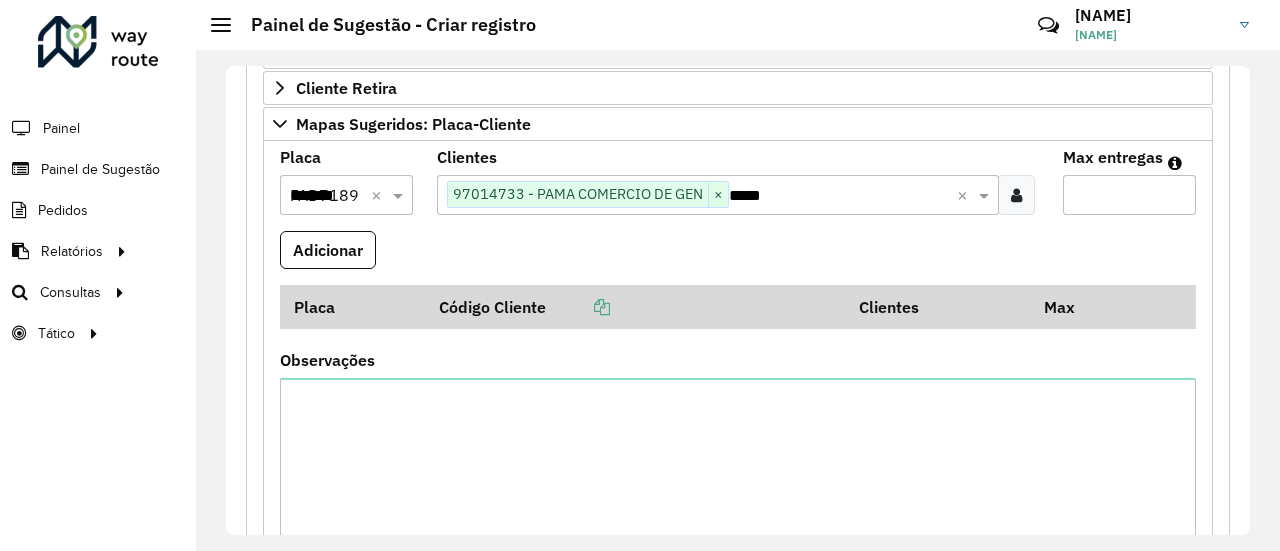 click on "Max entregas" at bounding box center [1129, 195] 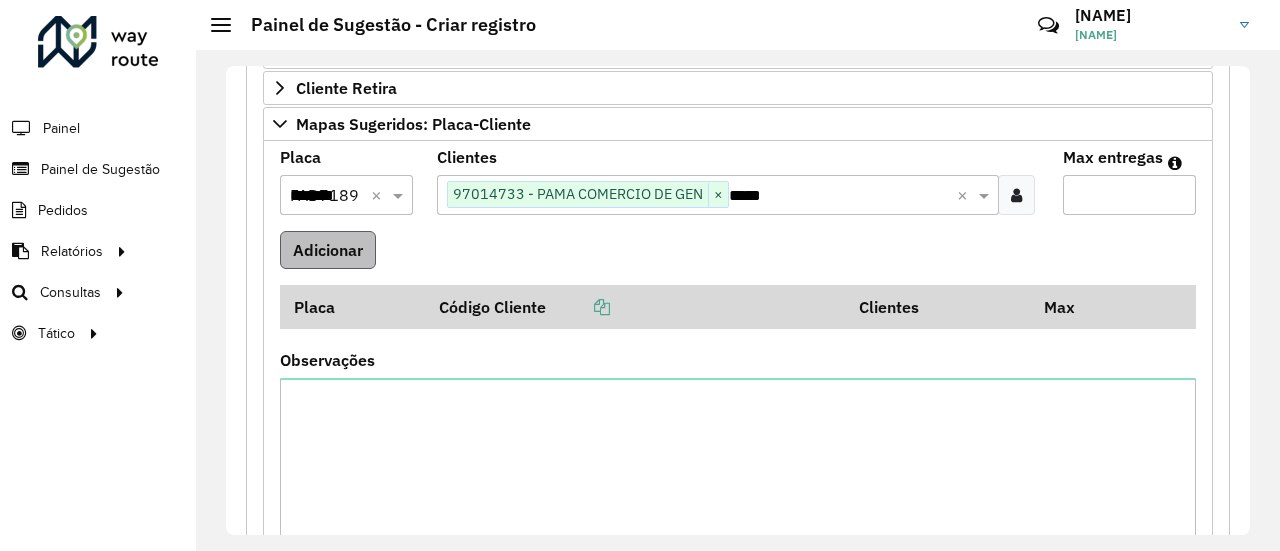 type on "**" 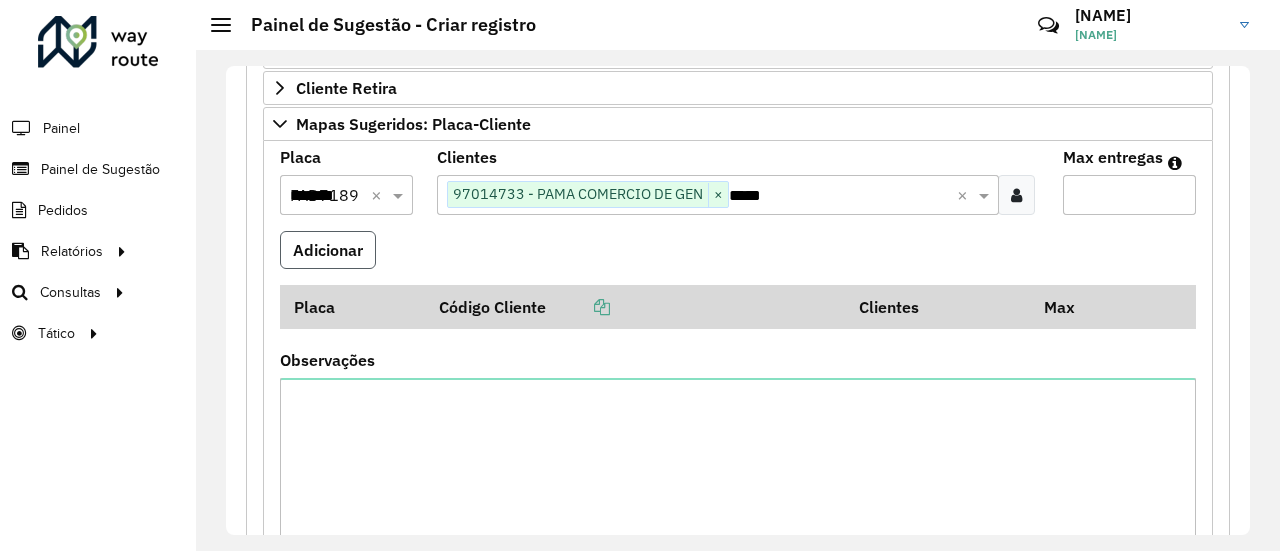 click on "Adicionar" at bounding box center [328, 250] 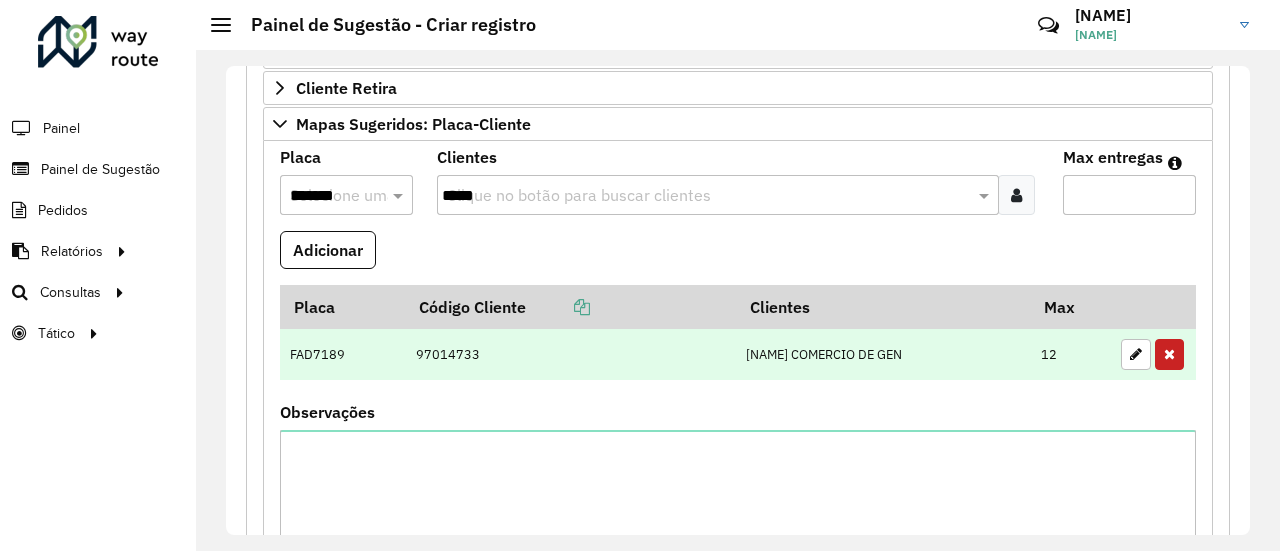 click on "FAD7189" at bounding box center (343, 354) 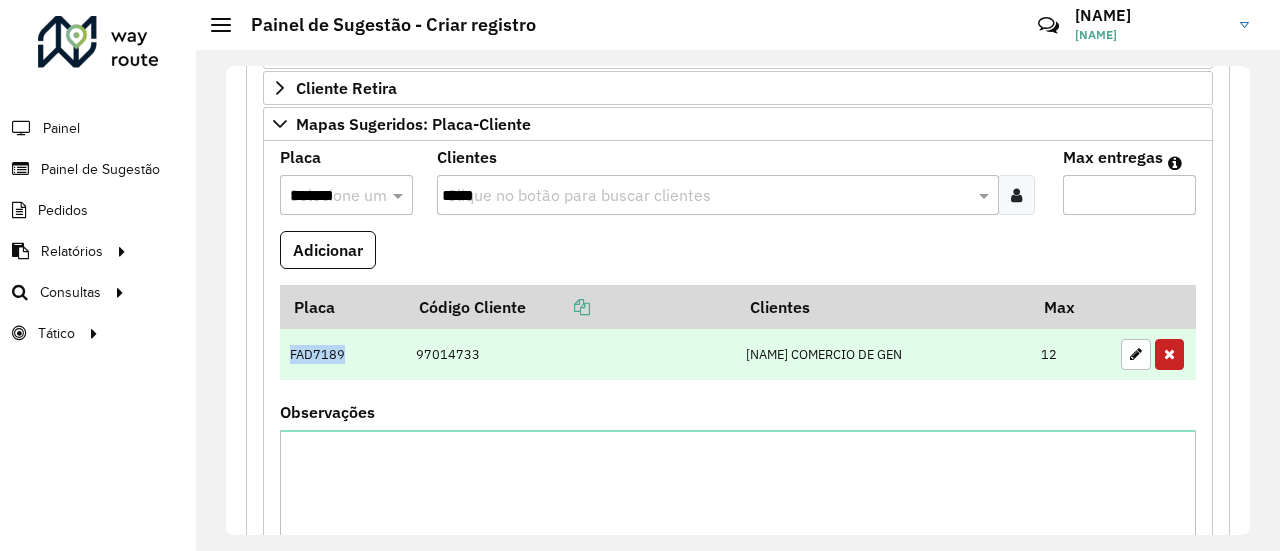 click on "FAD7189" at bounding box center (343, 354) 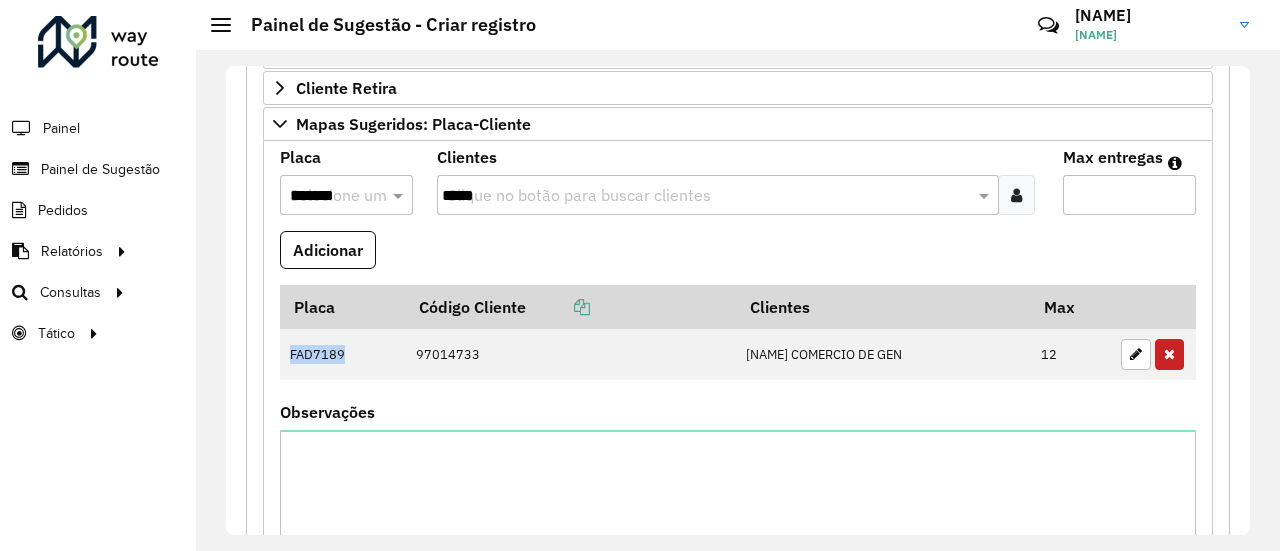copy on "FAD7189" 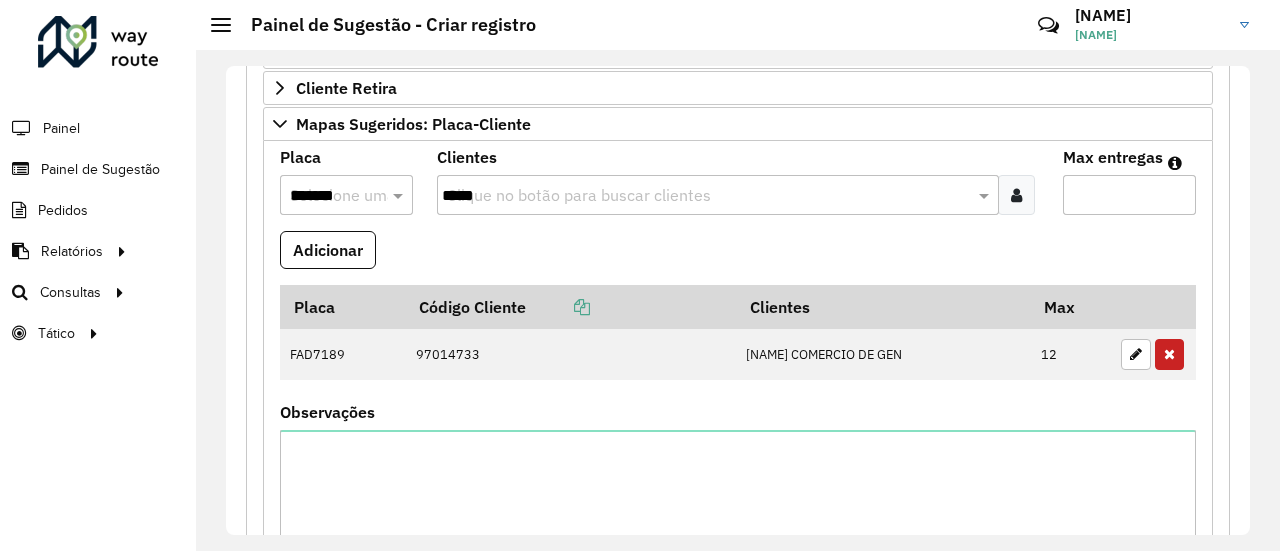 click on "Adicionar" at bounding box center (738, 258) 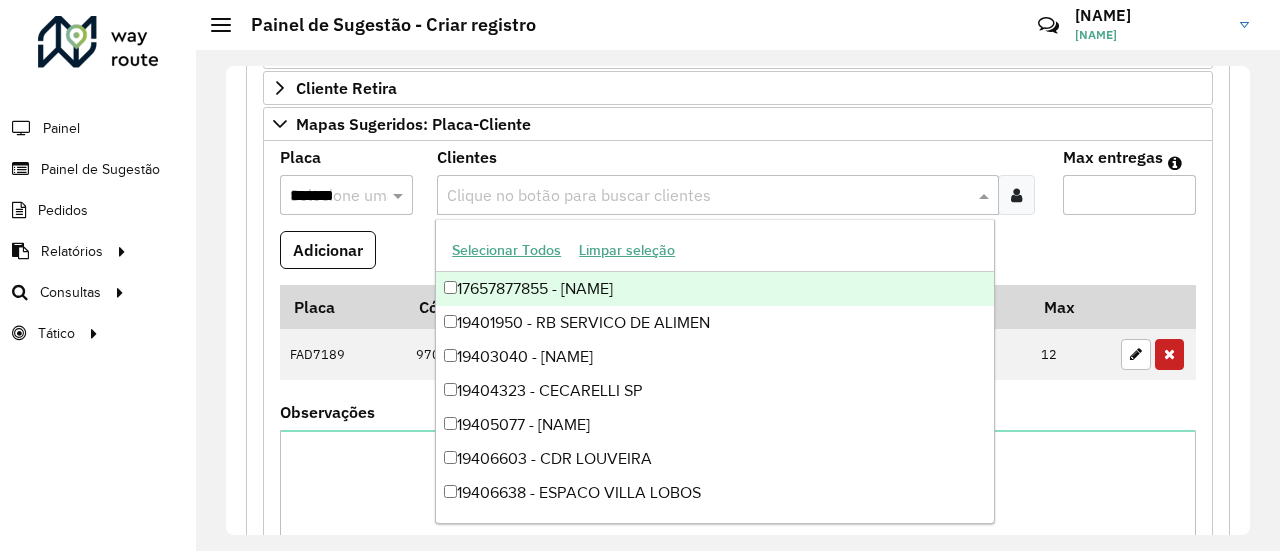 paste on "*****" 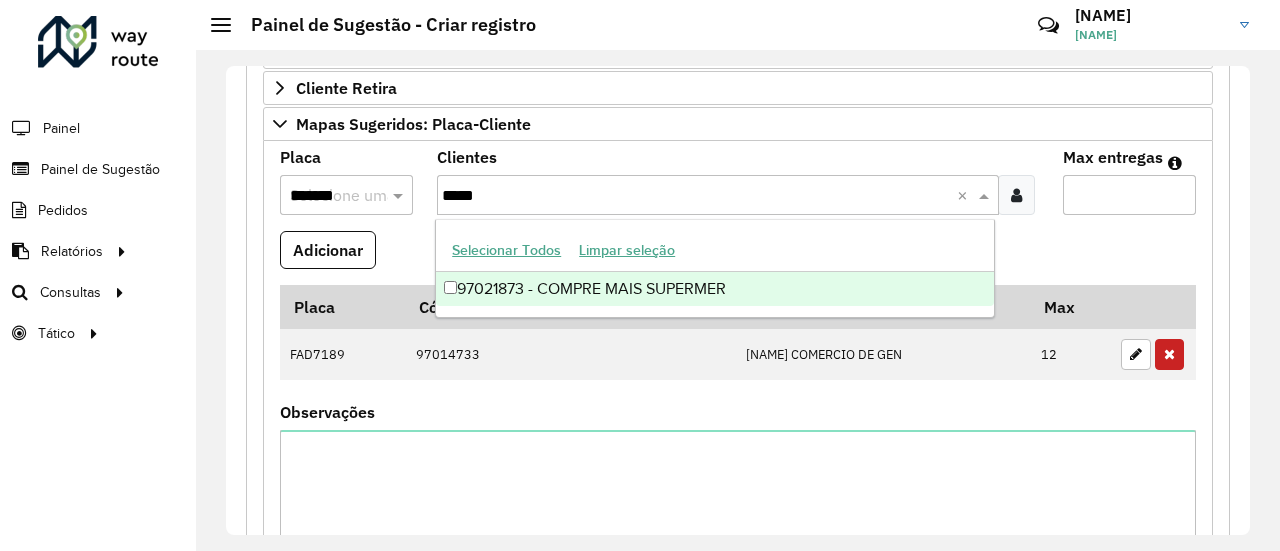 click on "97021873 - COMPRE MAIS SUPERMER" at bounding box center (715, 289) 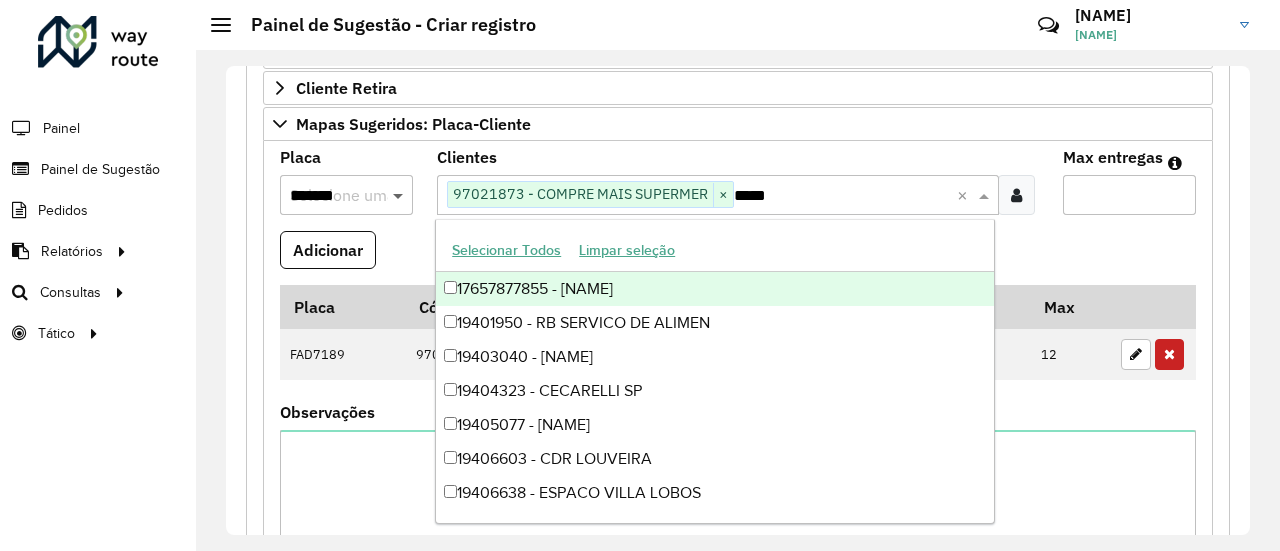 click on "*******" at bounding box center (326, 196) 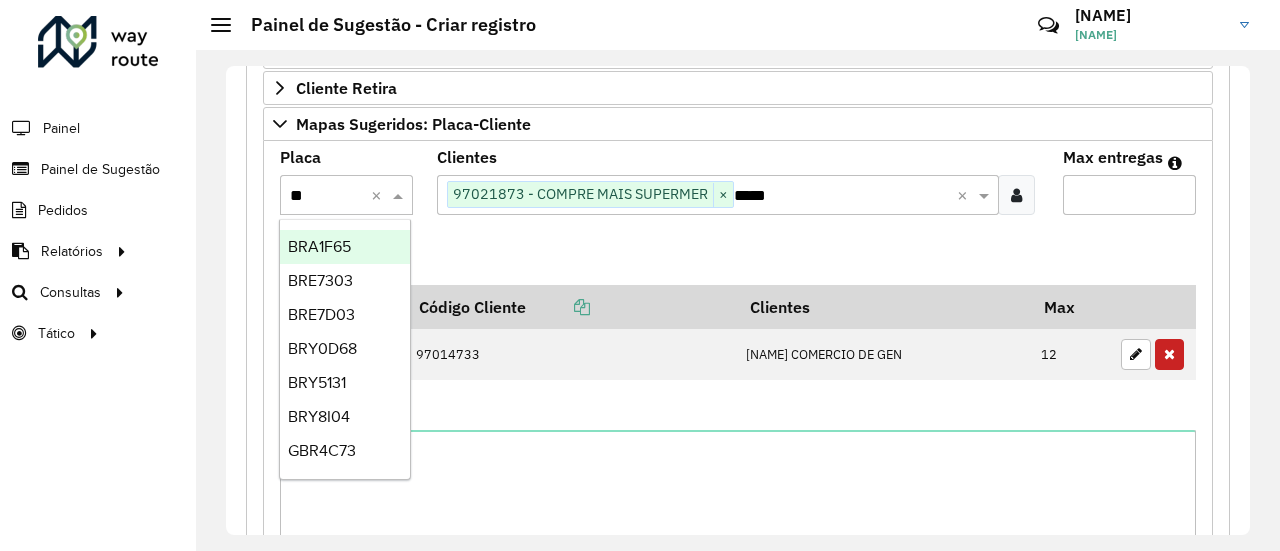 type on "***" 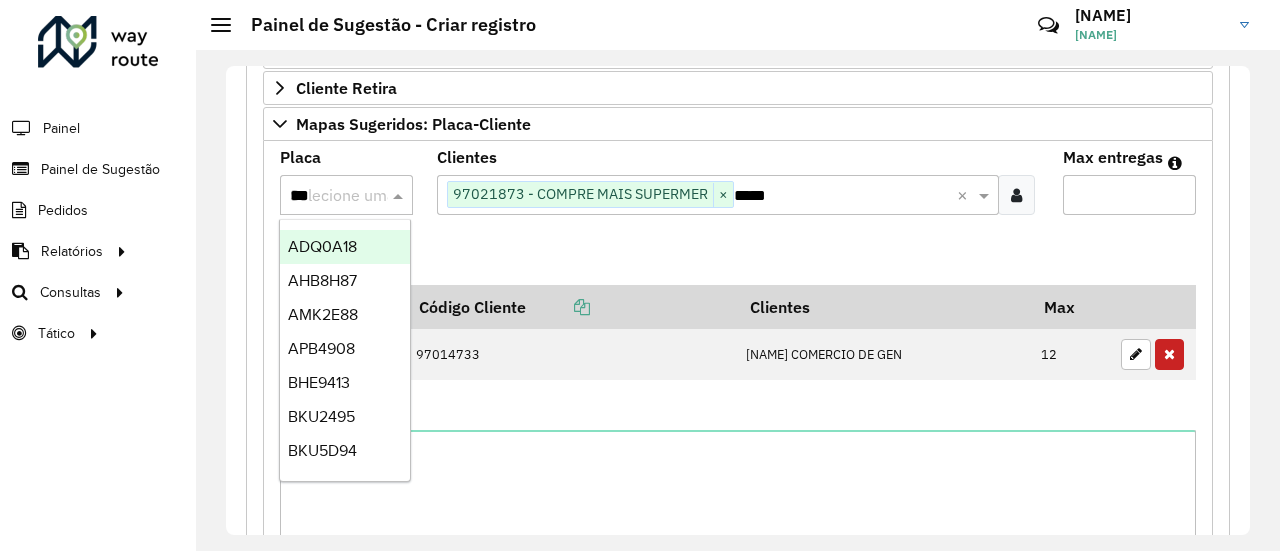 click on "***" at bounding box center (326, 196) 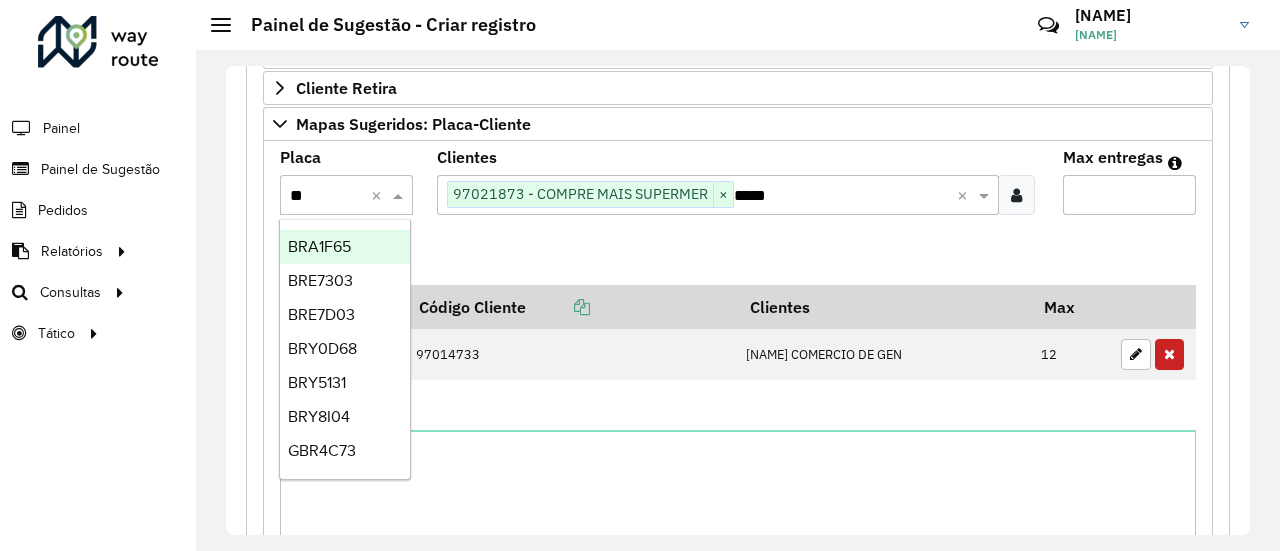 type on "***" 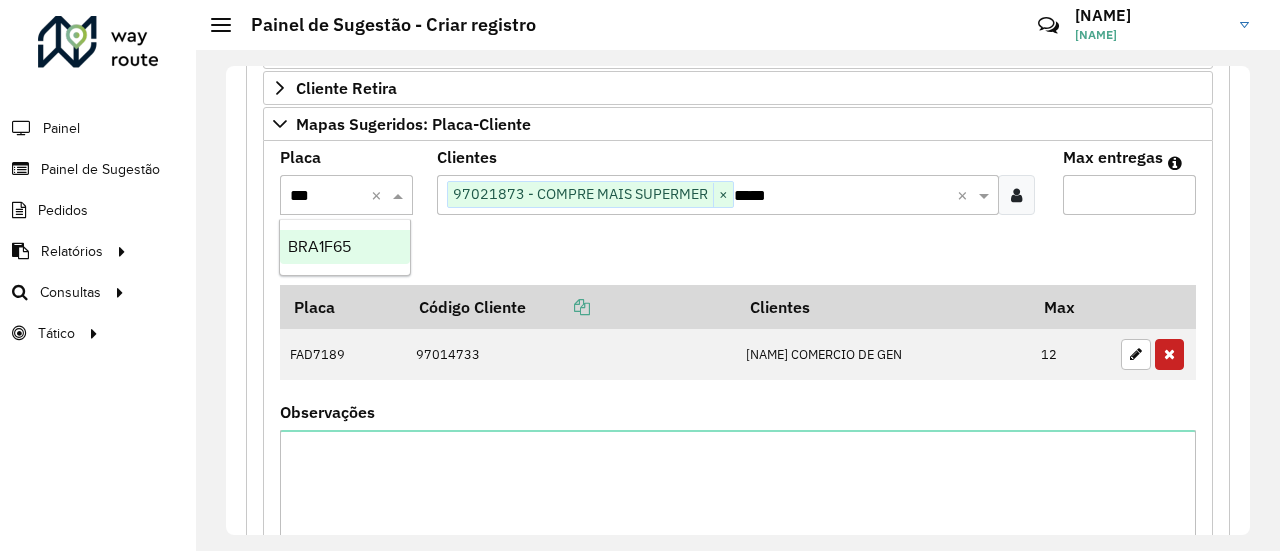 click on "BRA1F65" at bounding box center [319, 246] 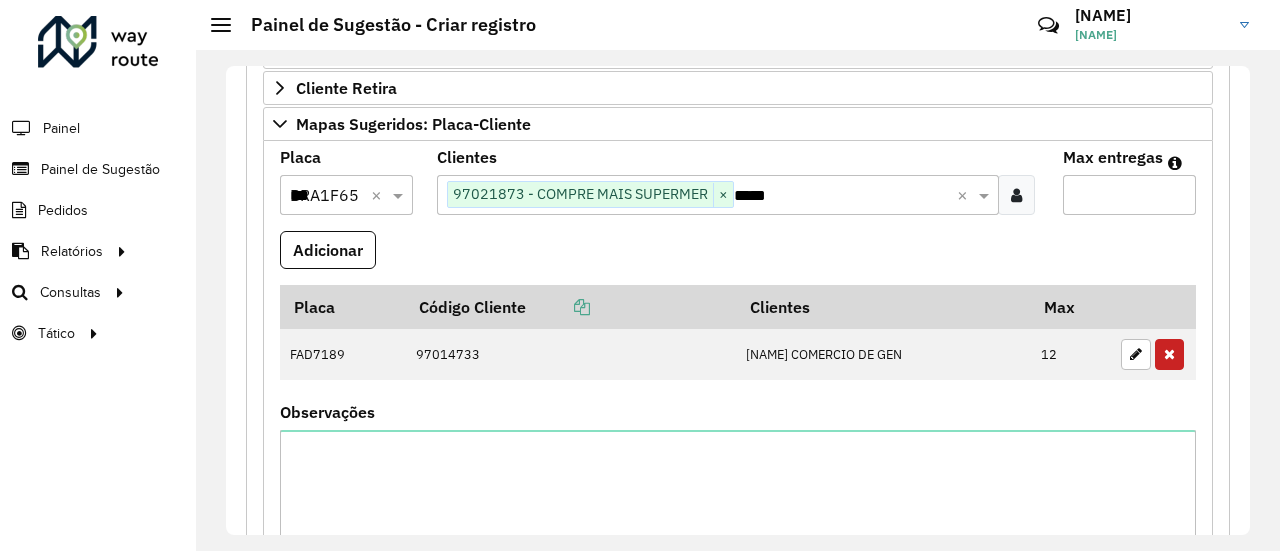 click on "Adicionar" at bounding box center (738, 258) 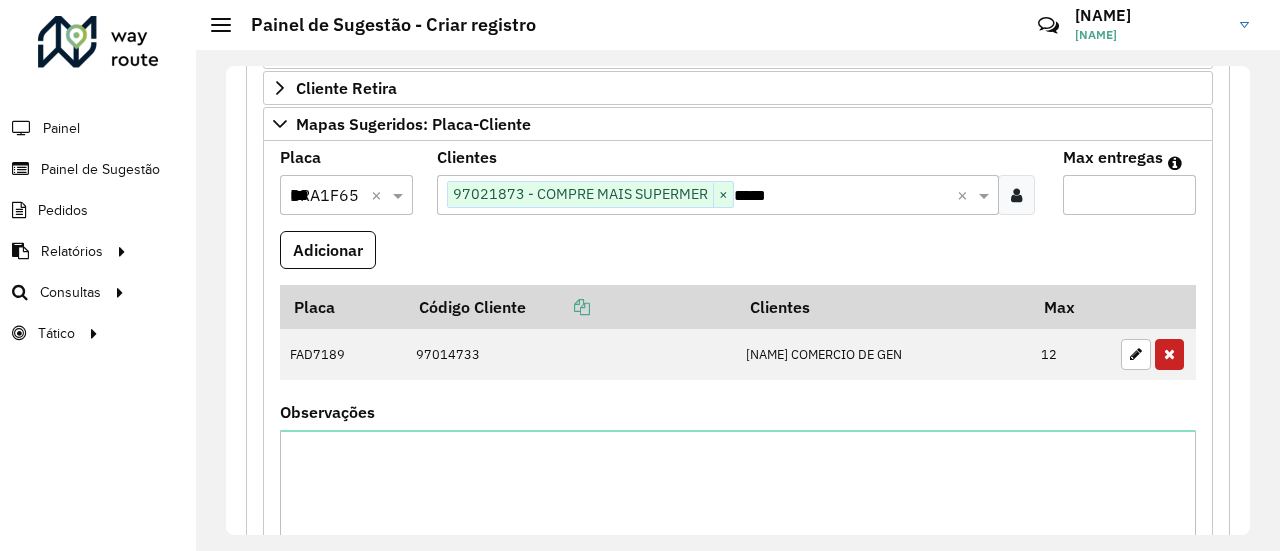 type on "*" 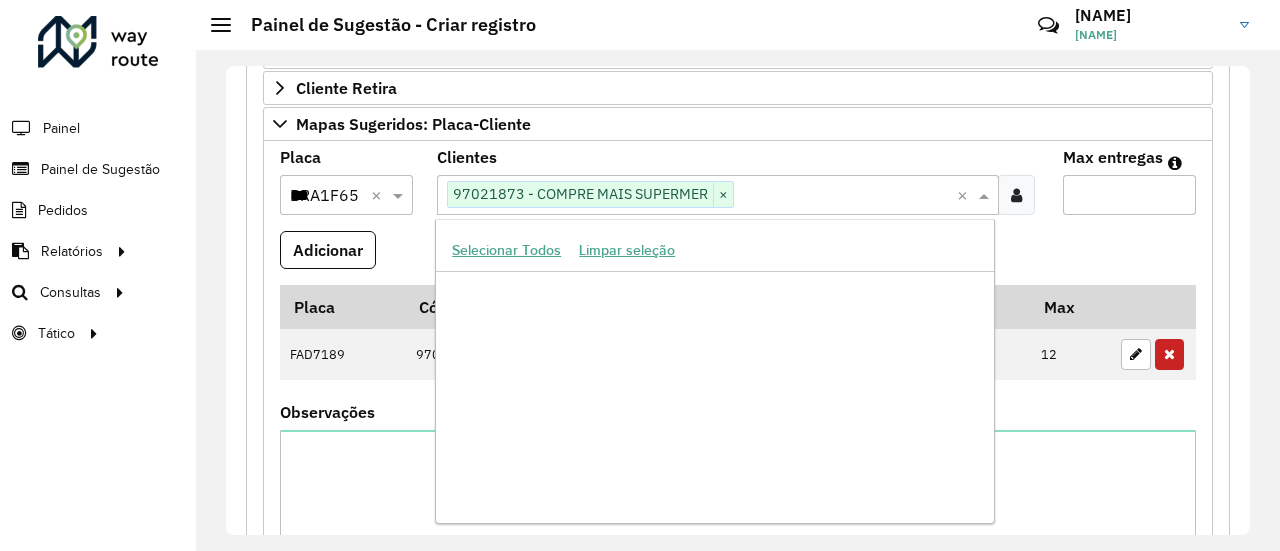 scroll, scrollTop: 1141006, scrollLeft: 0, axis: vertical 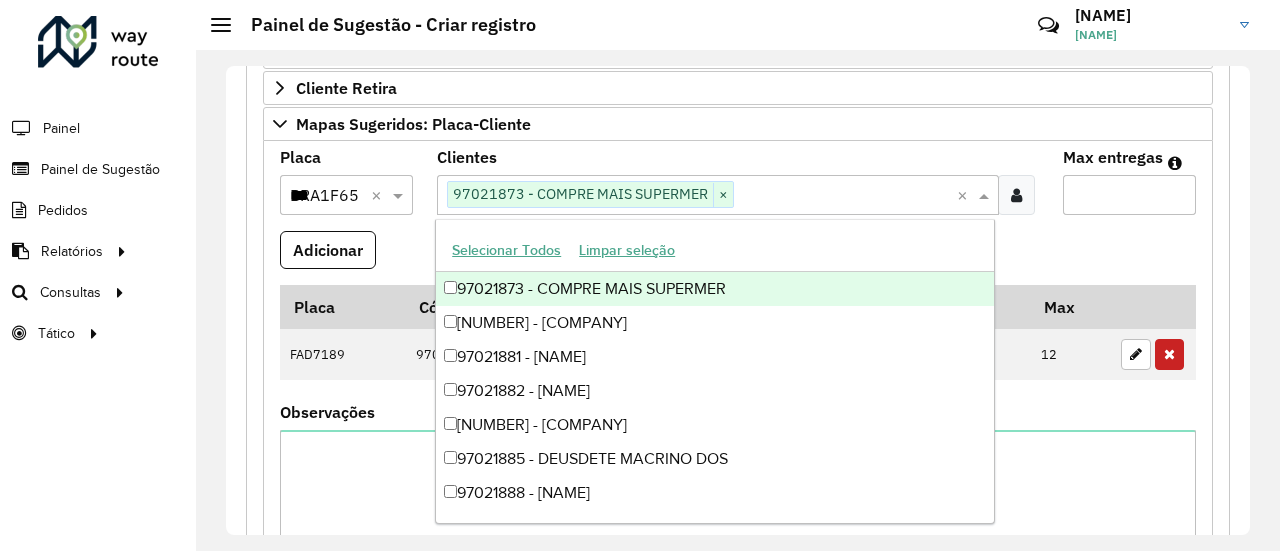 paste on "*****" 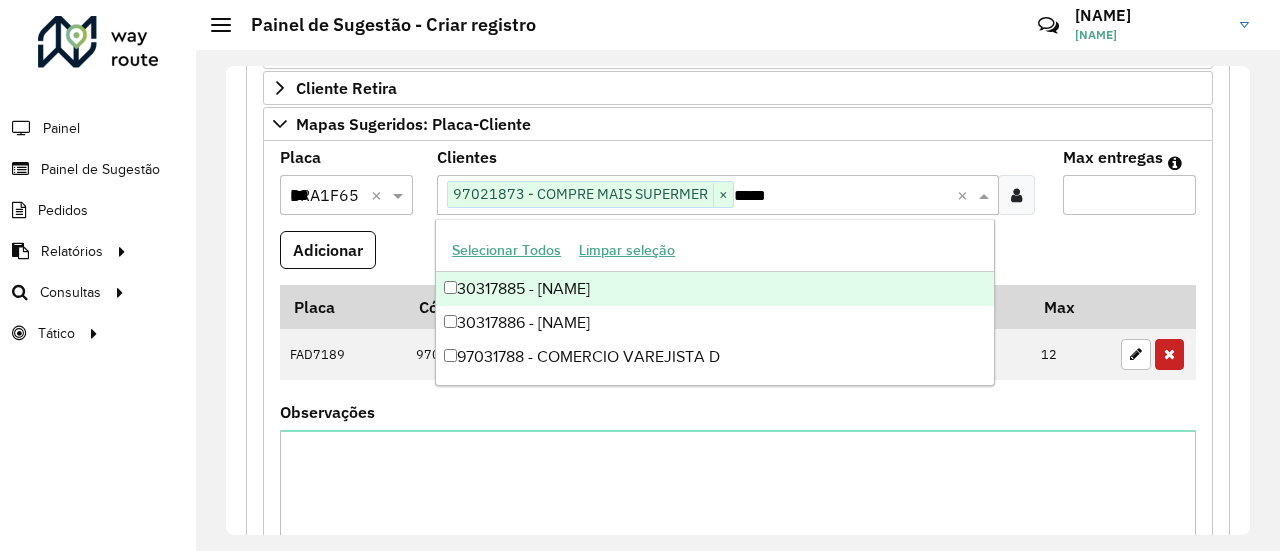 scroll, scrollTop: 0, scrollLeft: 0, axis: both 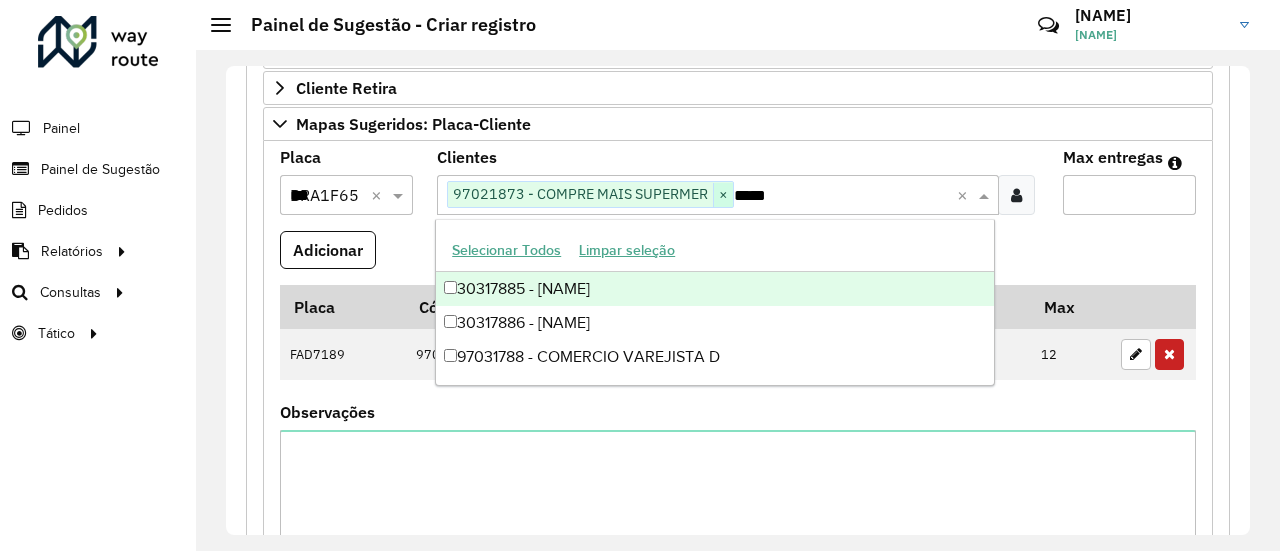 click on "×" at bounding box center (723, 195) 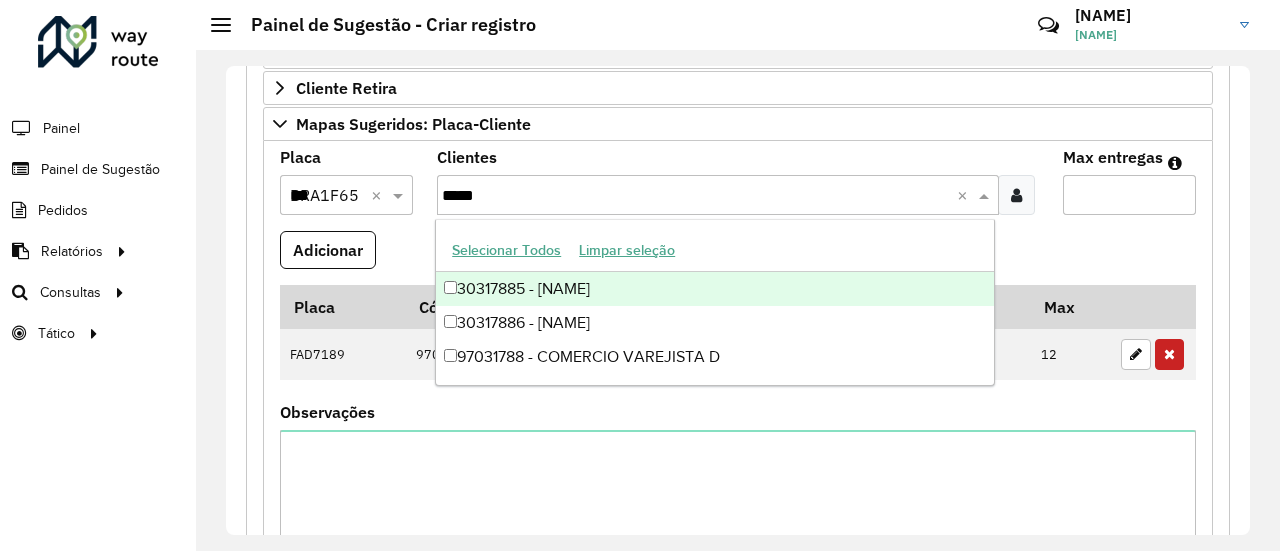 click on "*****" at bounding box center (700, 196) 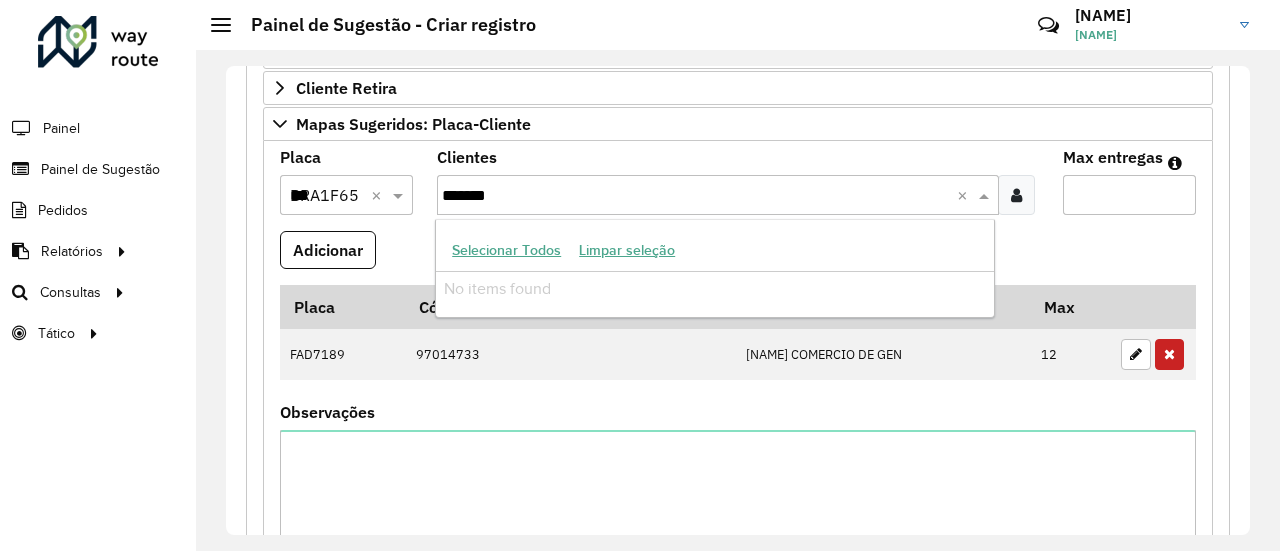 type on "********" 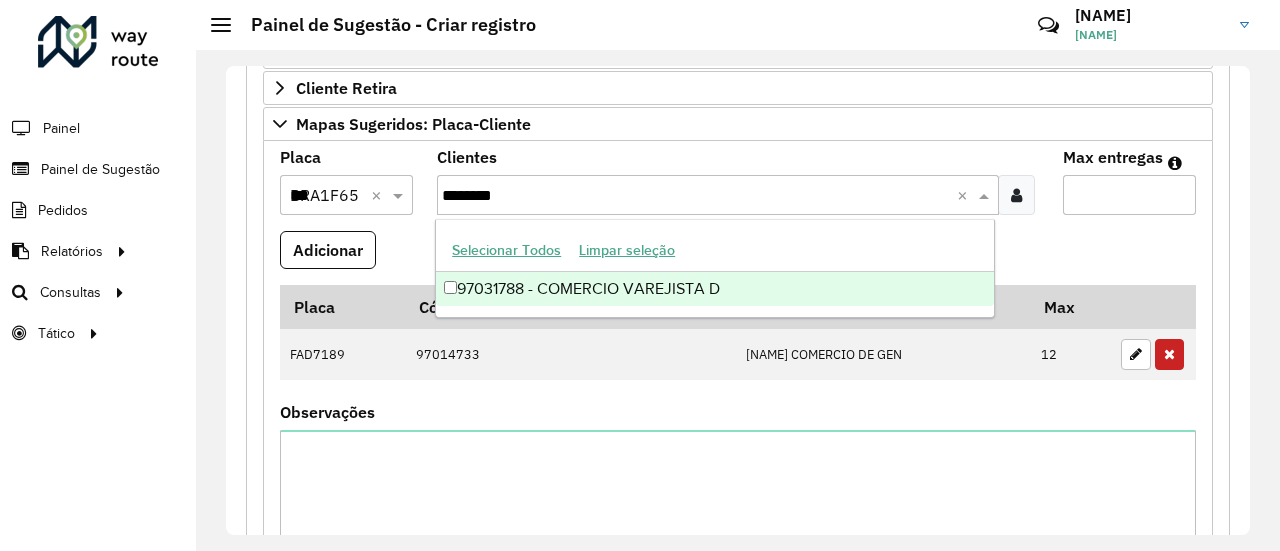 click on "97031788 - COMERCIO VAREJISTA D" at bounding box center [715, 289] 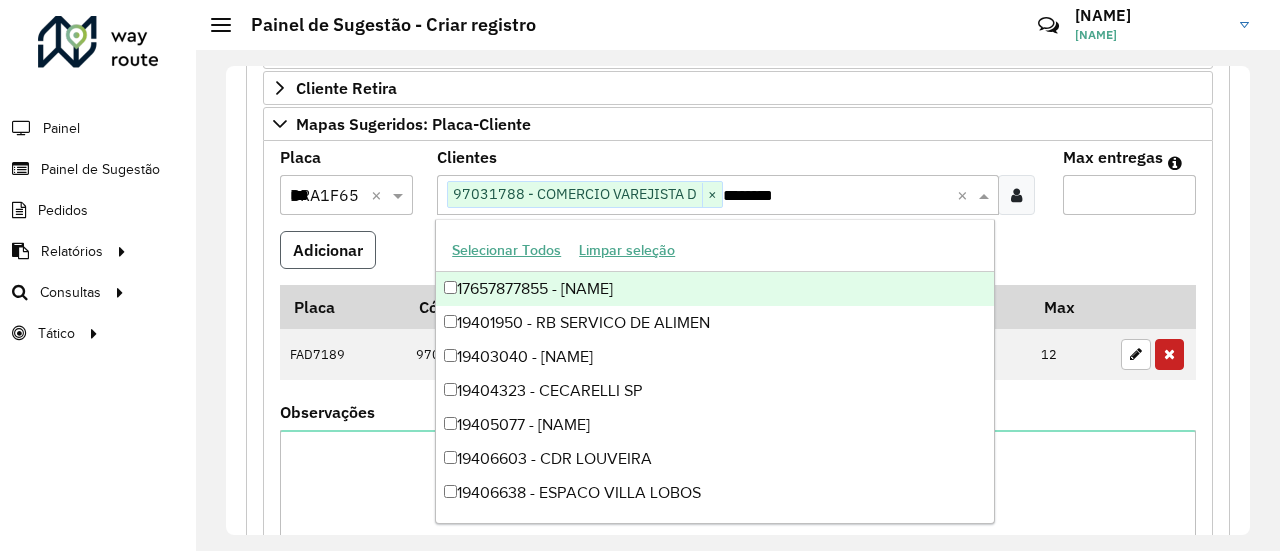 click on "Adicionar" at bounding box center (328, 250) 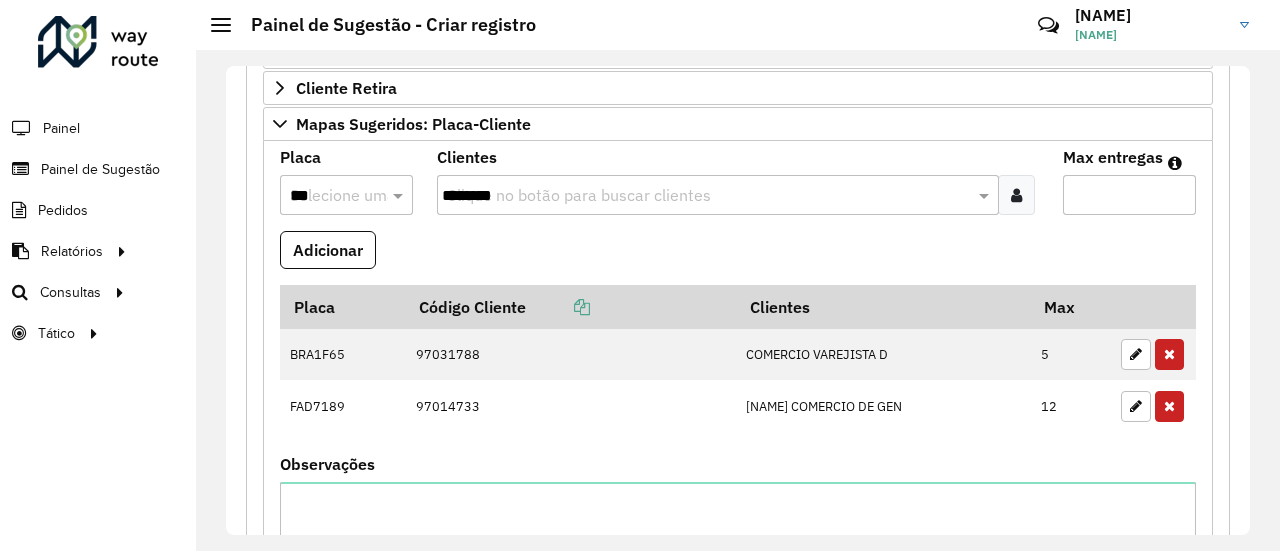 click on "Adicionar" at bounding box center [738, 258] 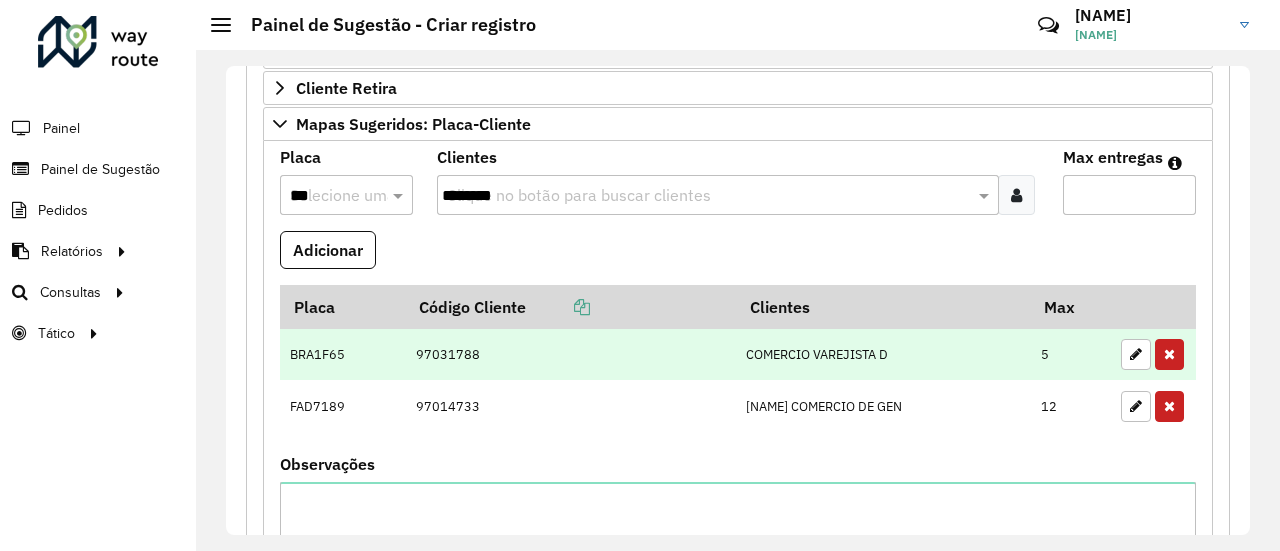 click on "BRA1F65" at bounding box center (343, 354) 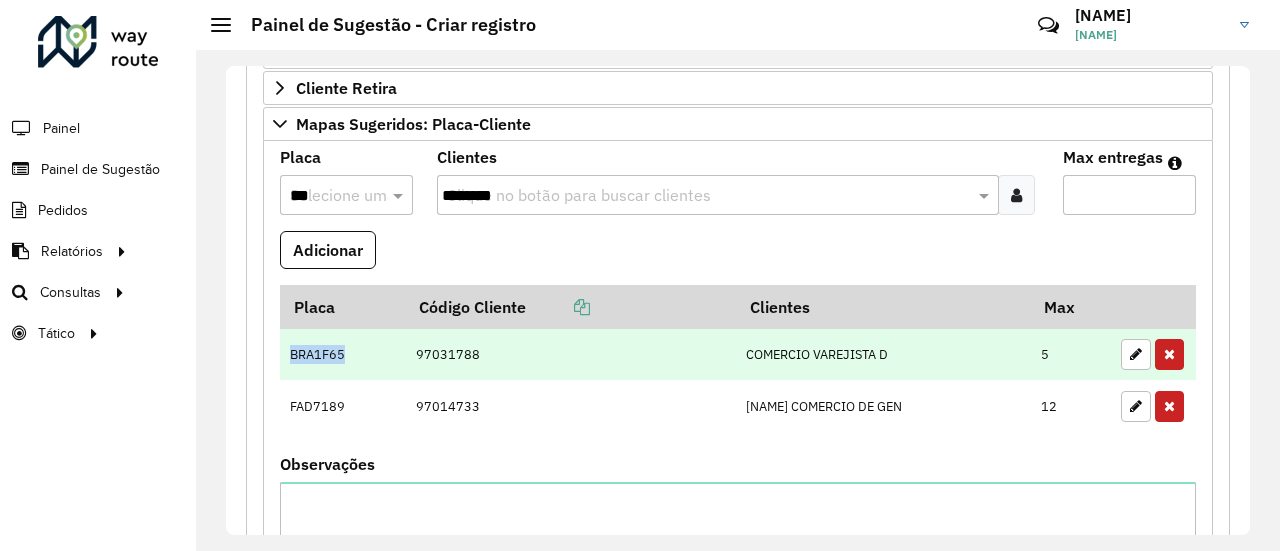 click on "BRA1F65" at bounding box center (343, 354) 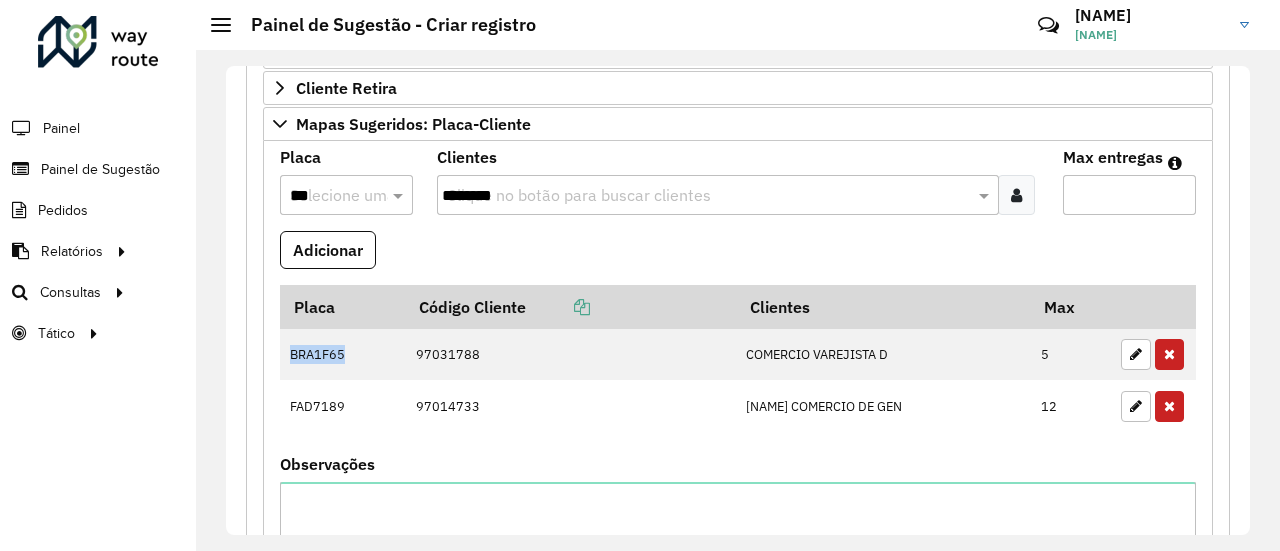 copy on "BRA1F65" 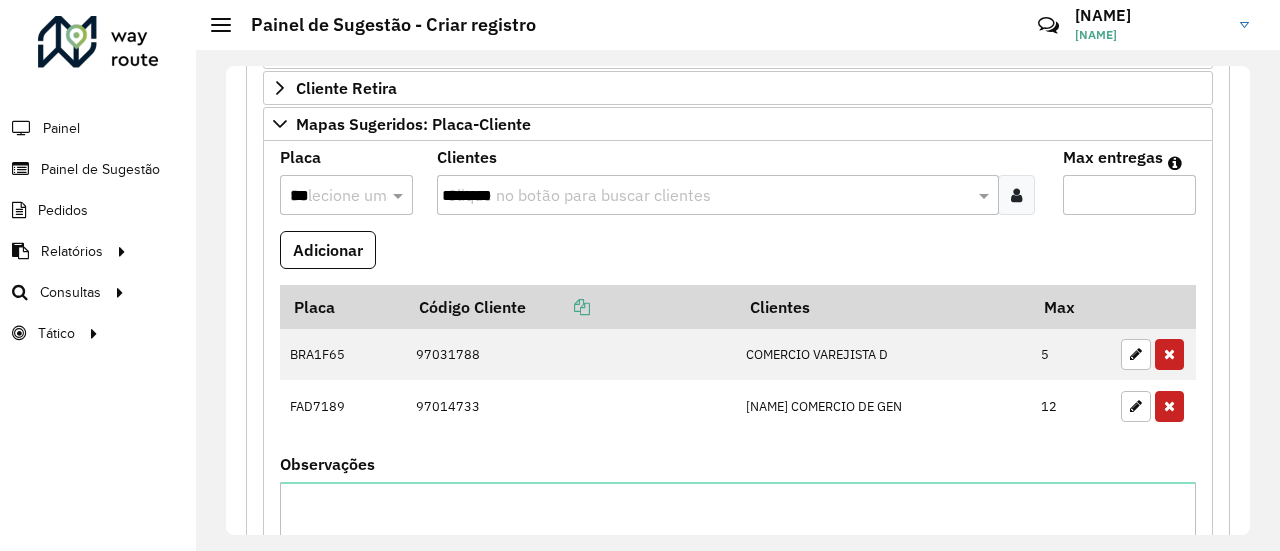 click on "Adicionar" at bounding box center (738, 258) 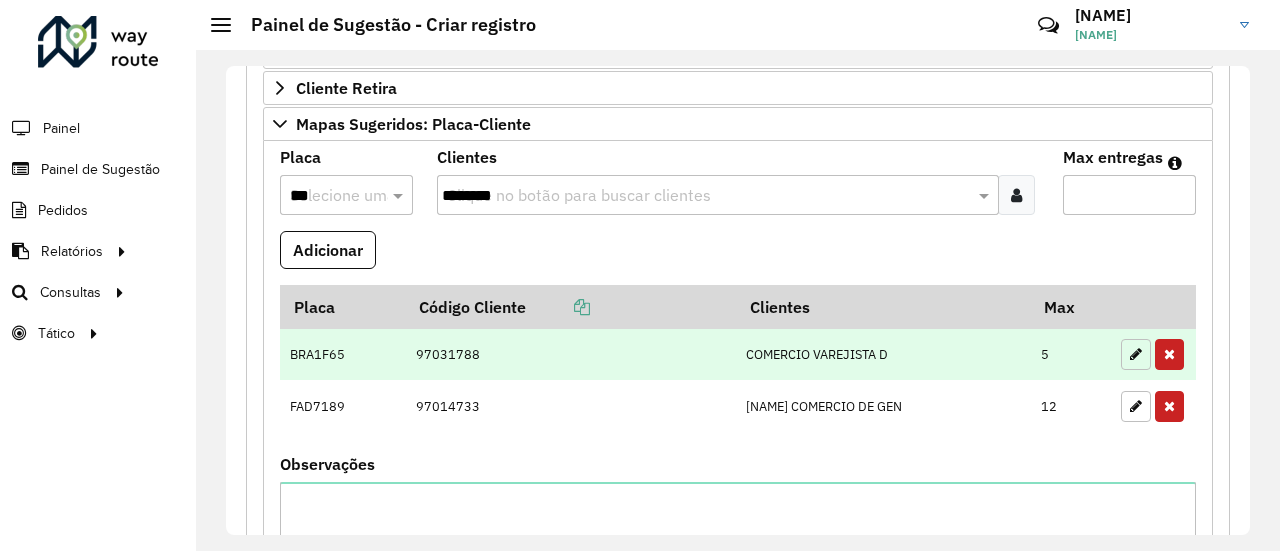 click at bounding box center [1136, 354] 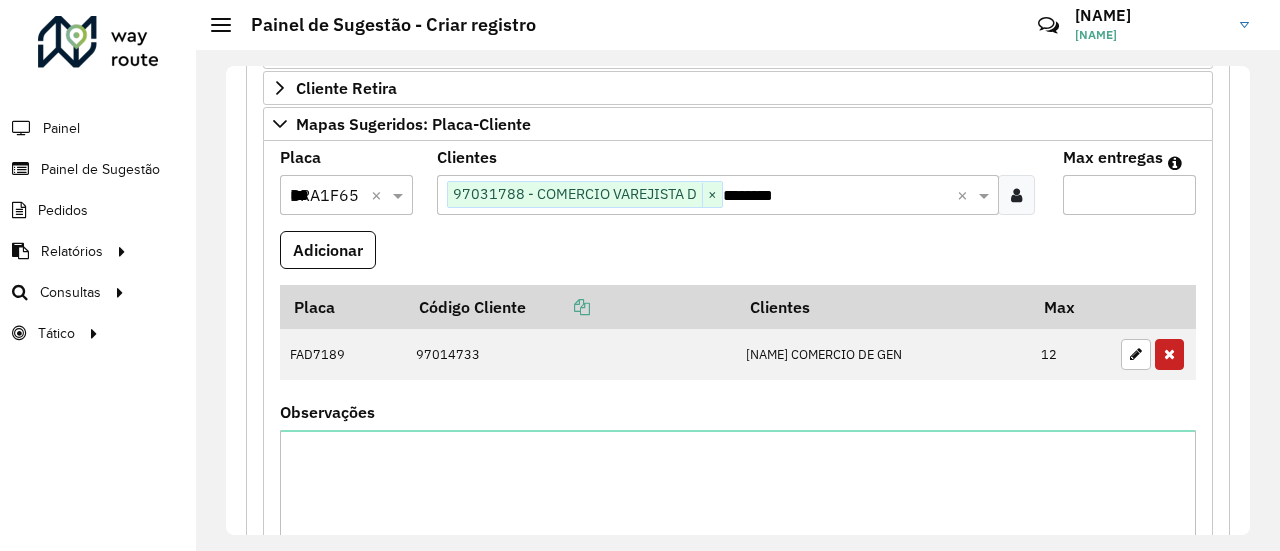 click on "********" at bounding box center (840, 196) 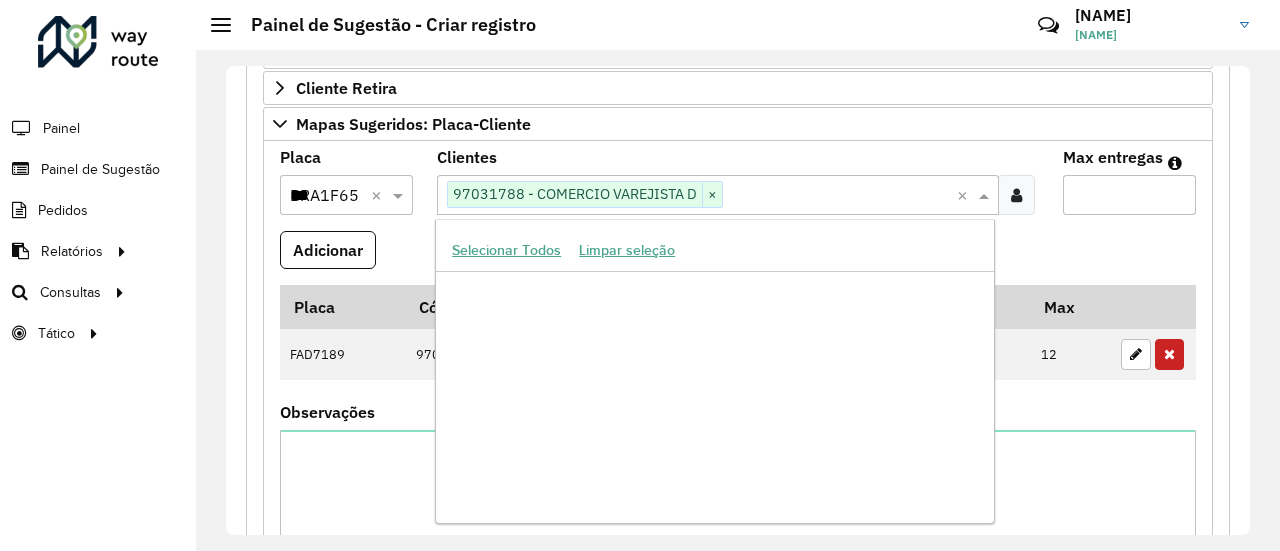 paste on "*****" 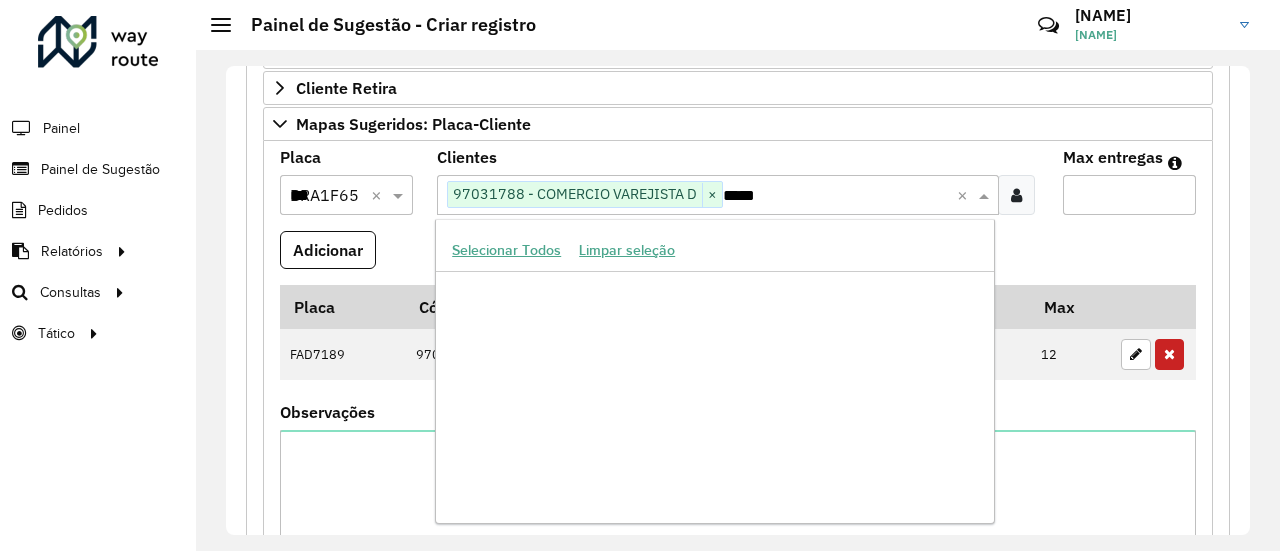 scroll, scrollTop: 0, scrollLeft: 0, axis: both 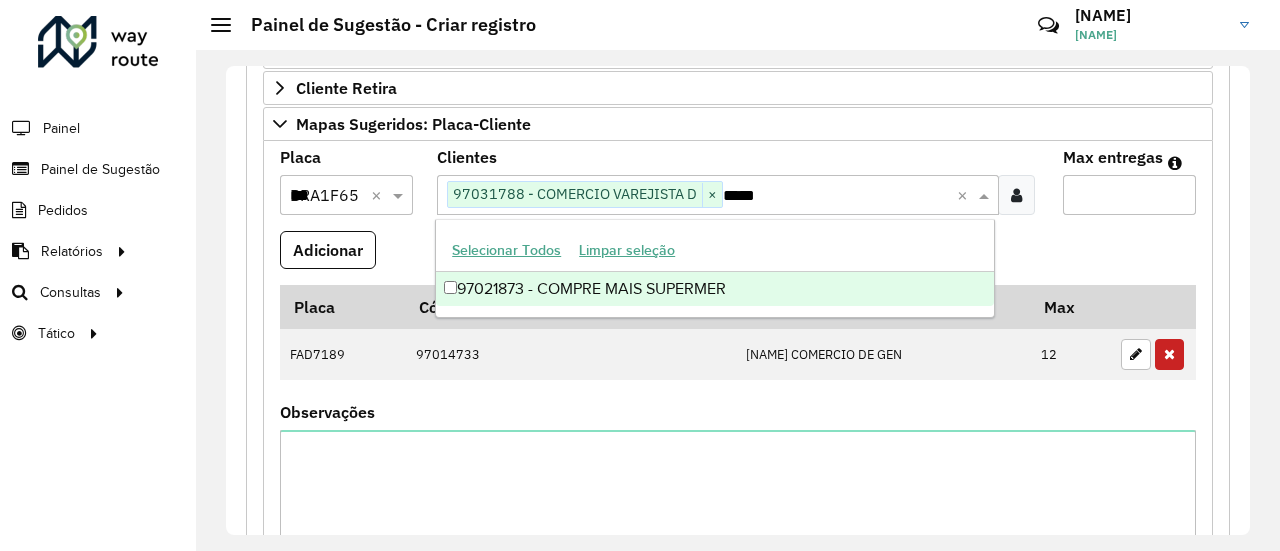 click on "97021873 - COMPRE MAIS SUPERMER" at bounding box center (715, 289) 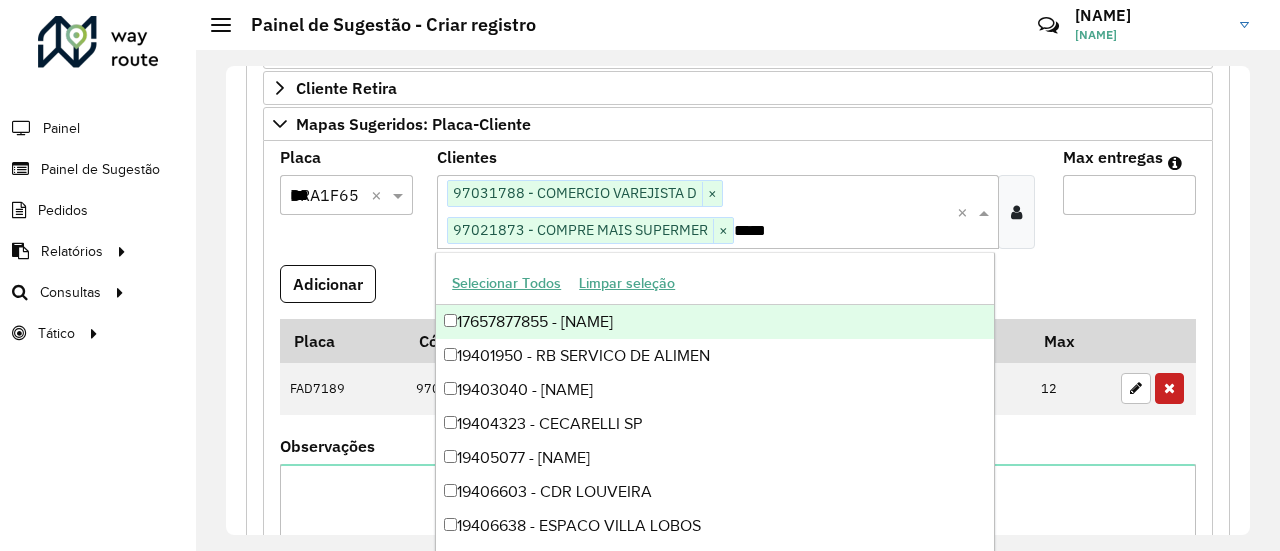 click on "Max entregas  *" at bounding box center [1129, 207] 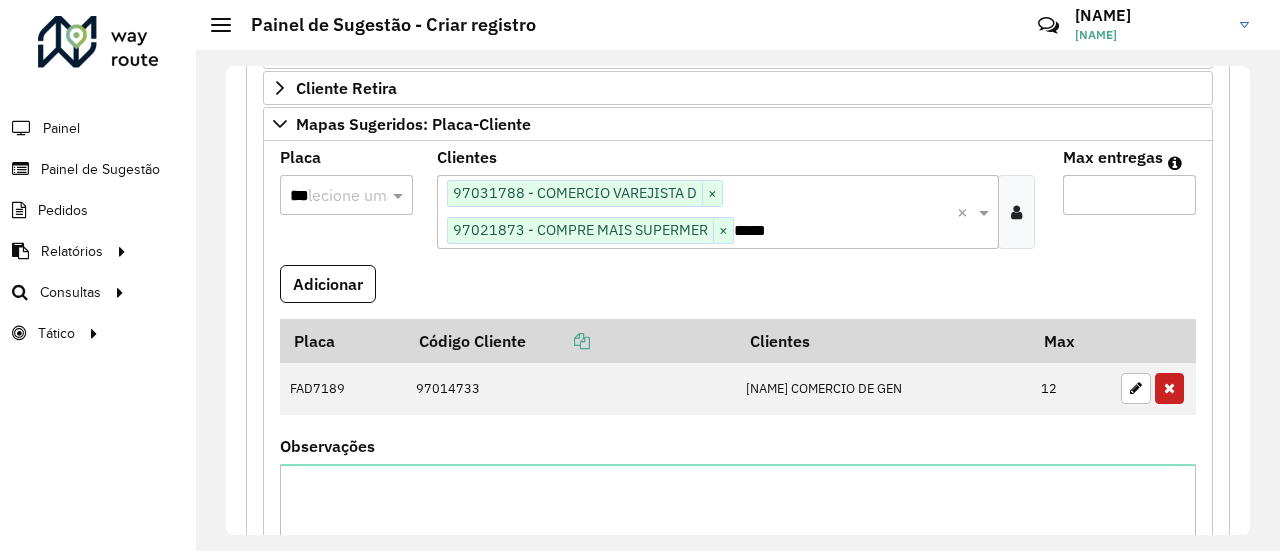 click on "***" at bounding box center [326, 196] 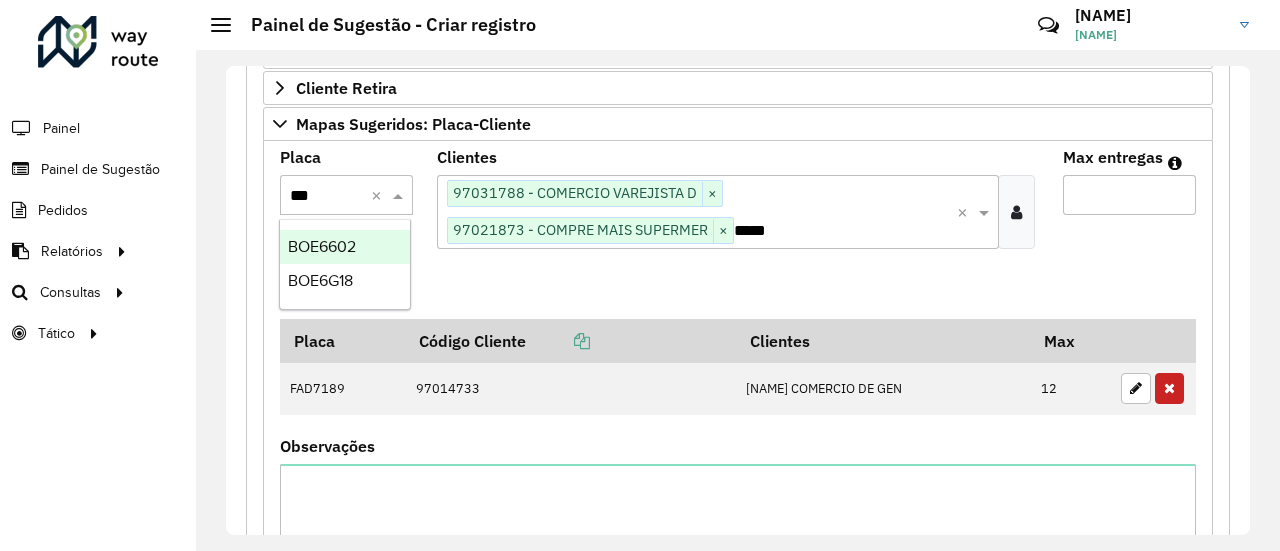type on "****" 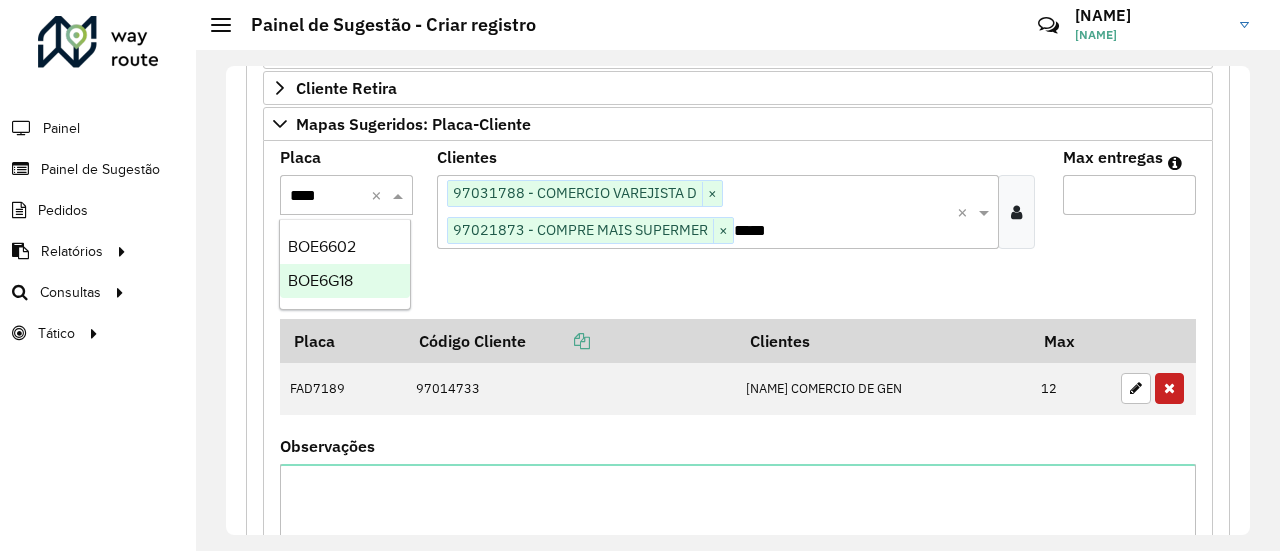 click on "BOE6G18" at bounding box center [320, 280] 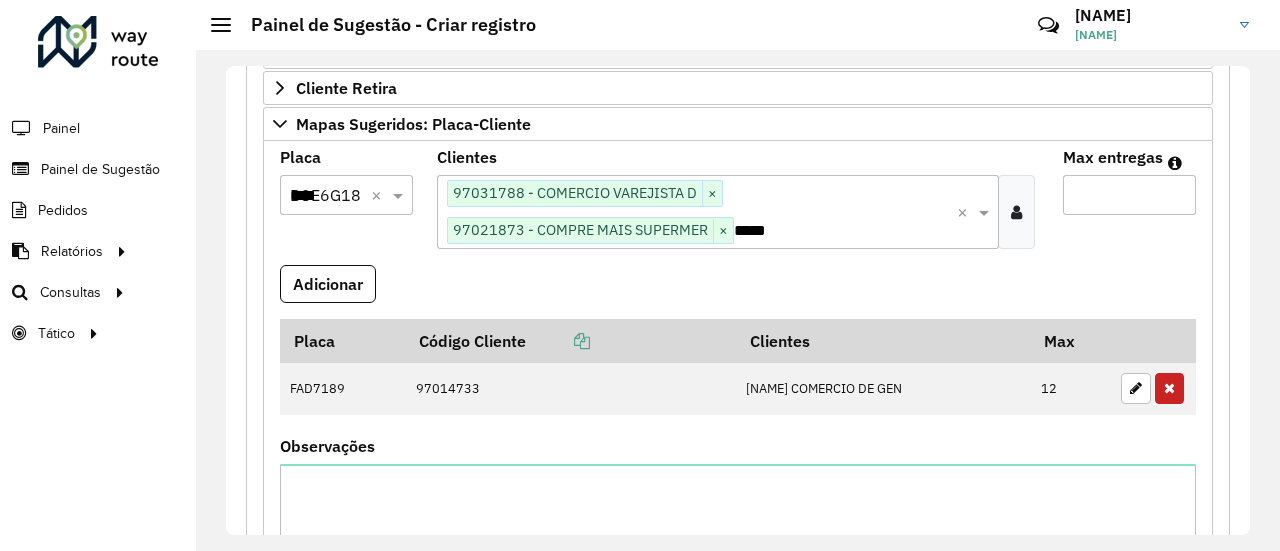 click on "Adicionar" at bounding box center (738, 292) 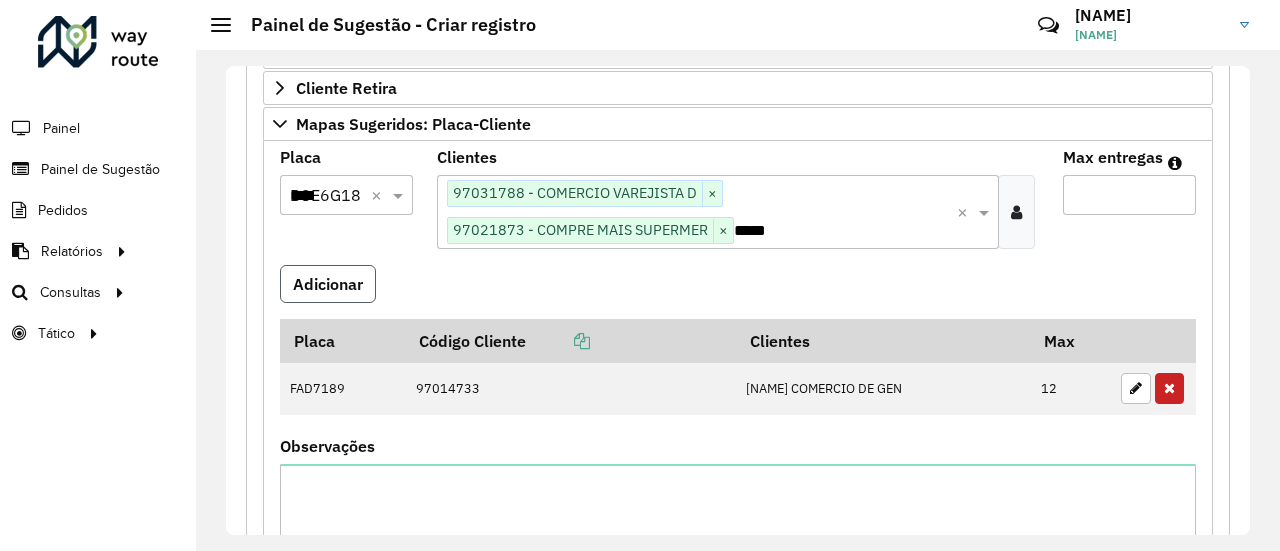 click on "Adicionar" at bounding box center (328, 284) 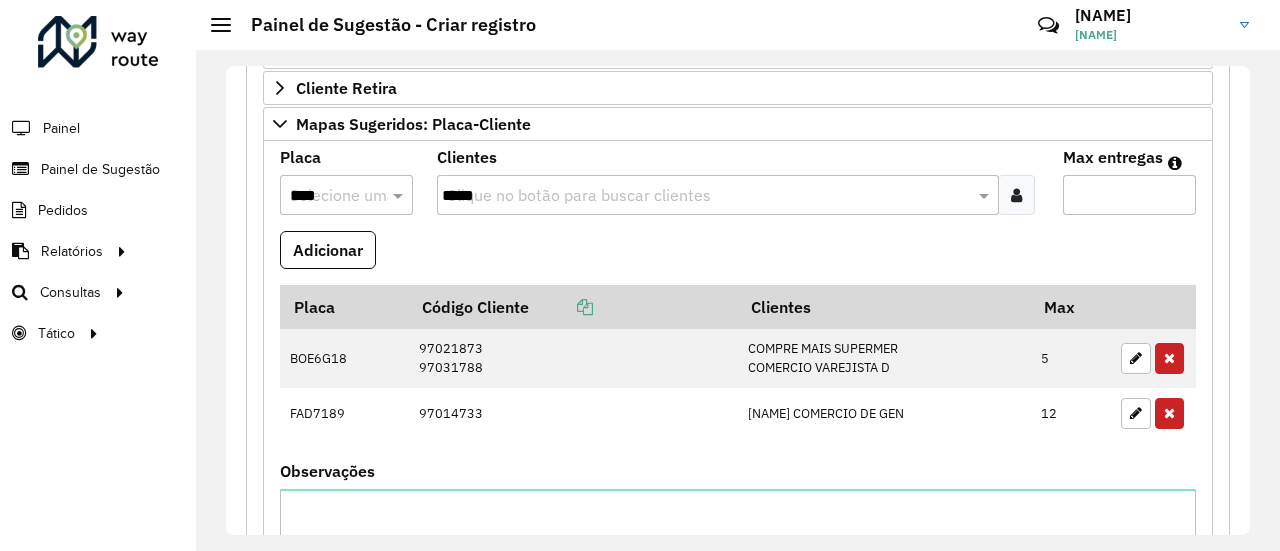 click on "*****" at bounding box center [708, 196] 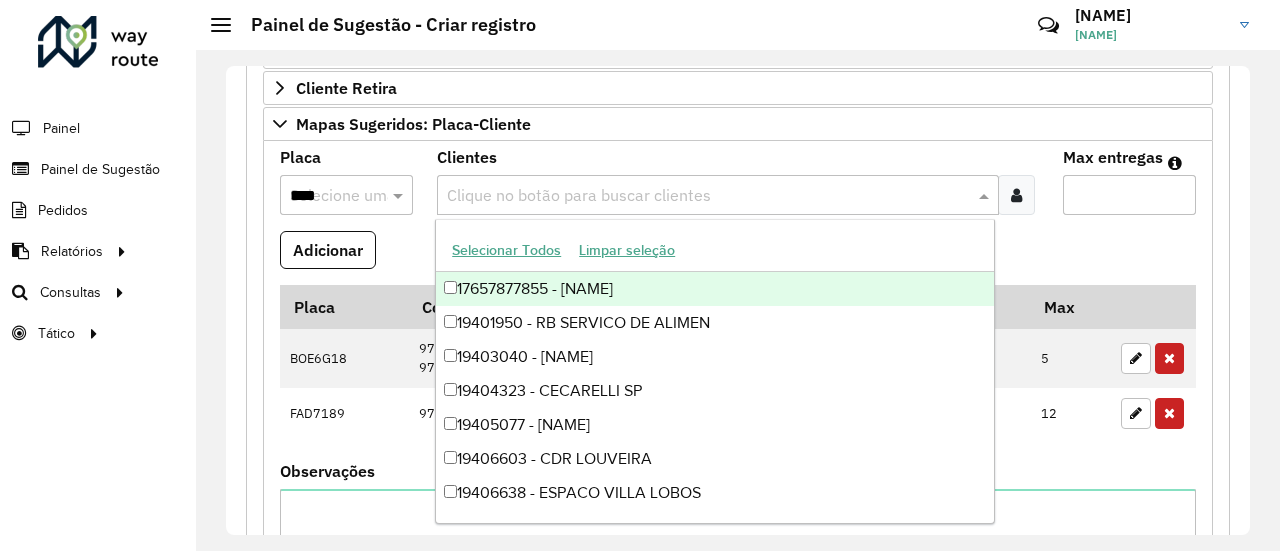 paste on "*****" 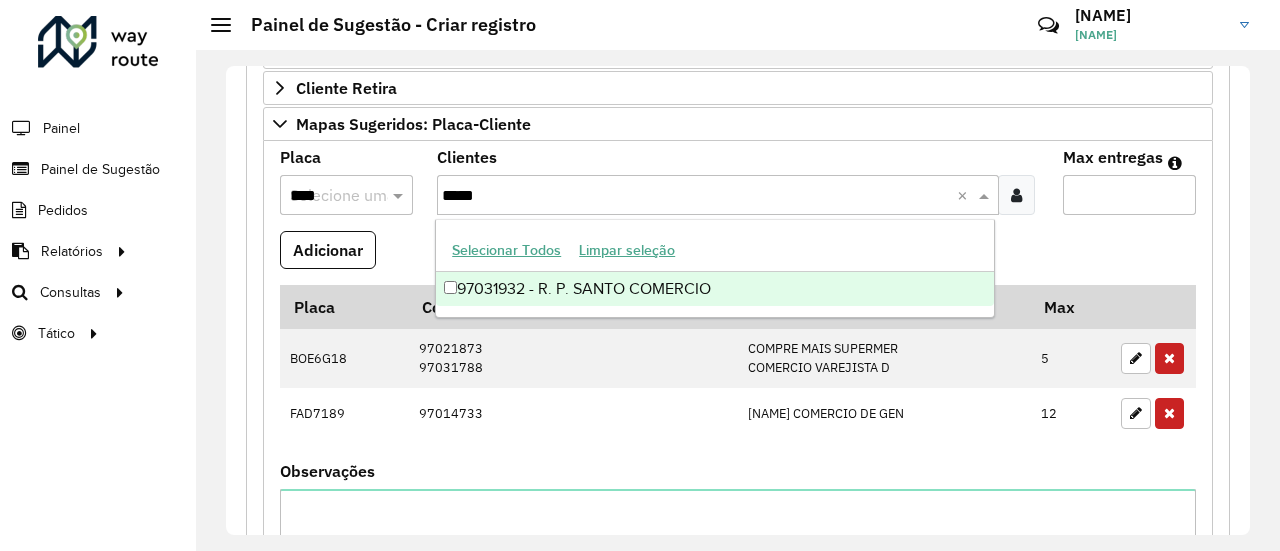 click on "97031932 - R. P. SANTO COMERCIO" at bounding box center (715, 289) 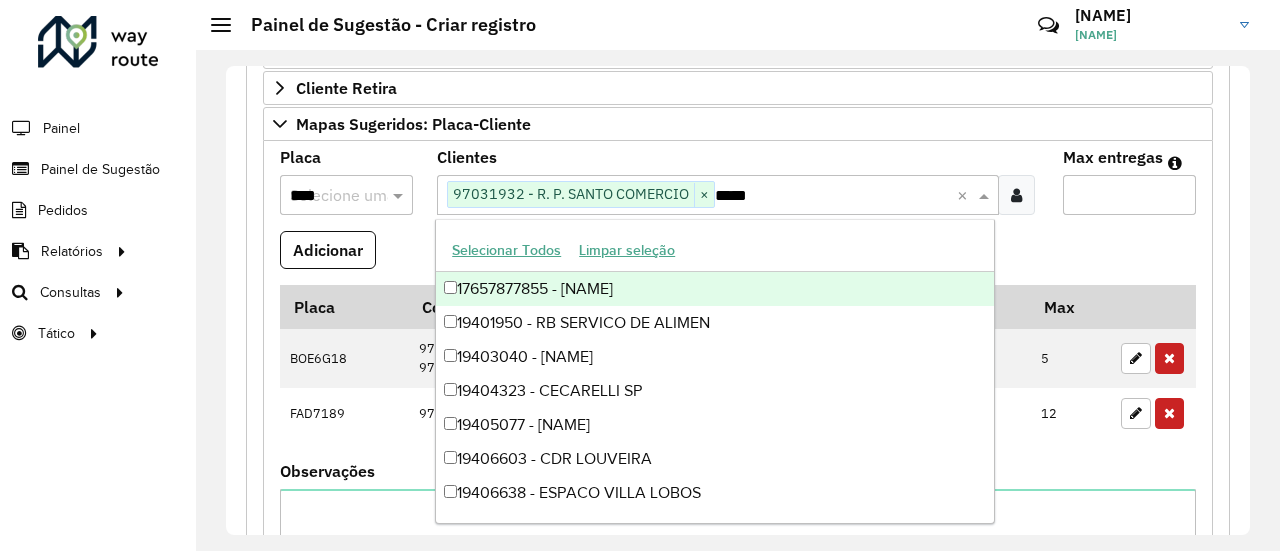 click on "Adicionar" at bounding box center (738, 258) 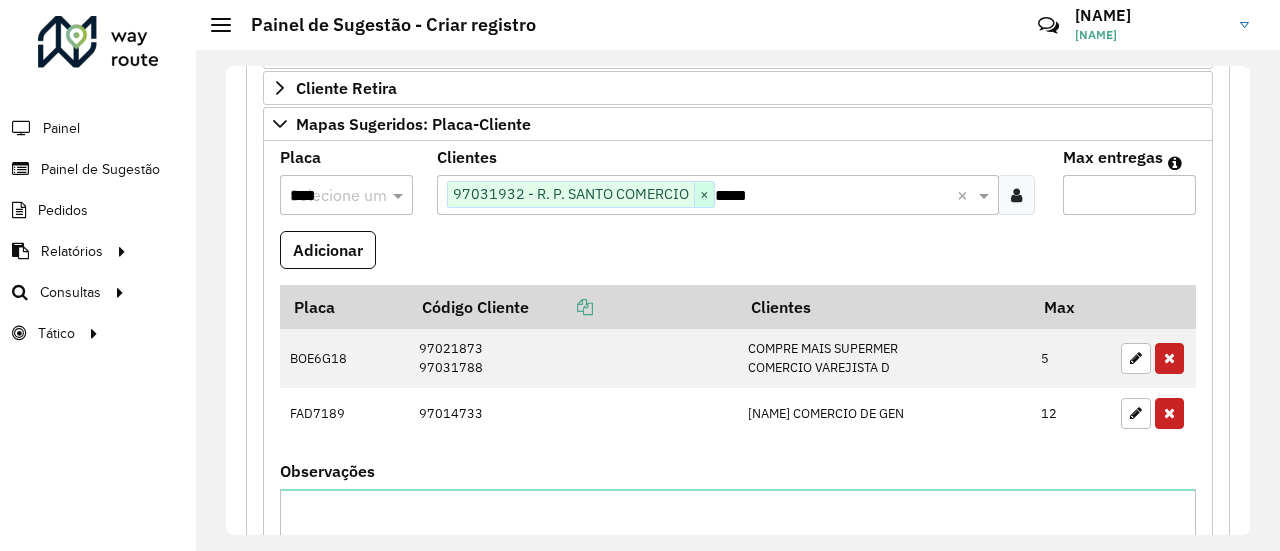 click on "×" at bounding box center (704, 195) 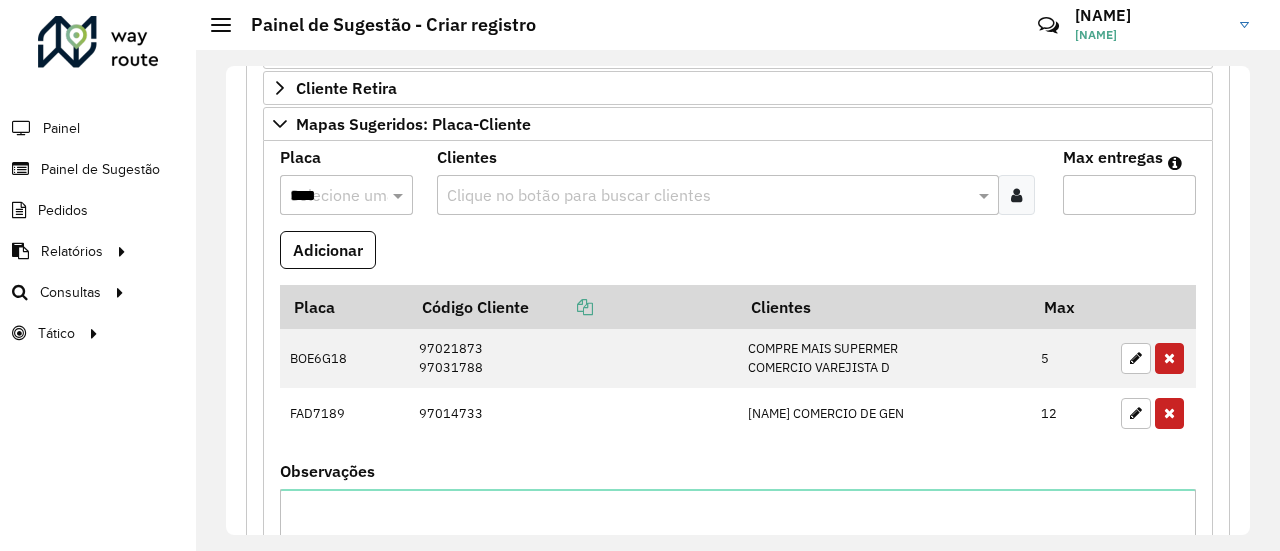 click at bounding box center (708, 196) 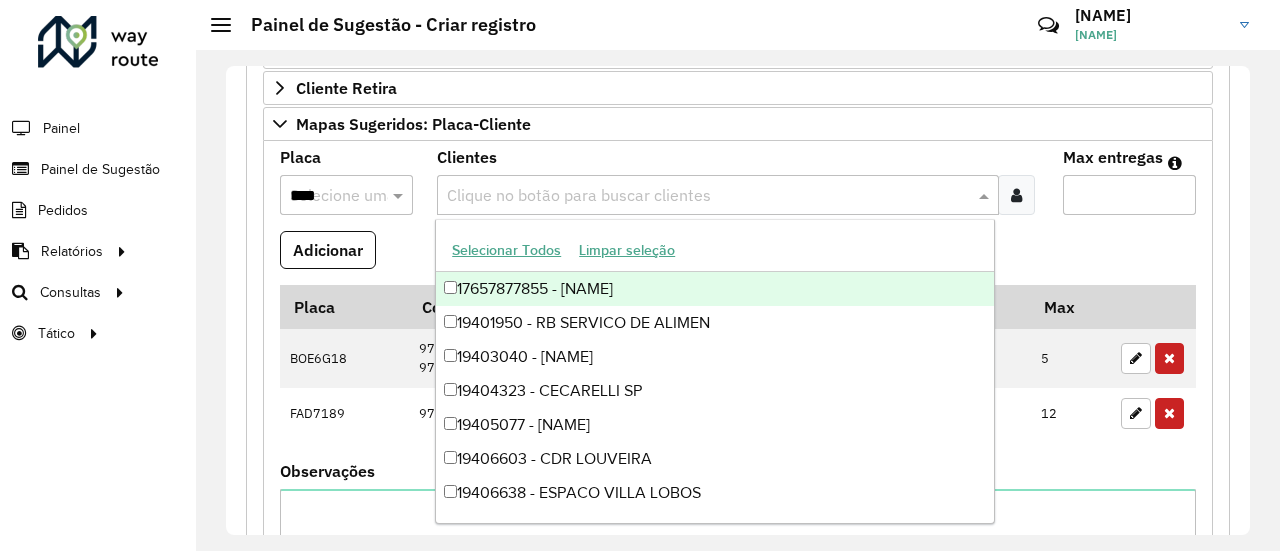 paste on "*****" 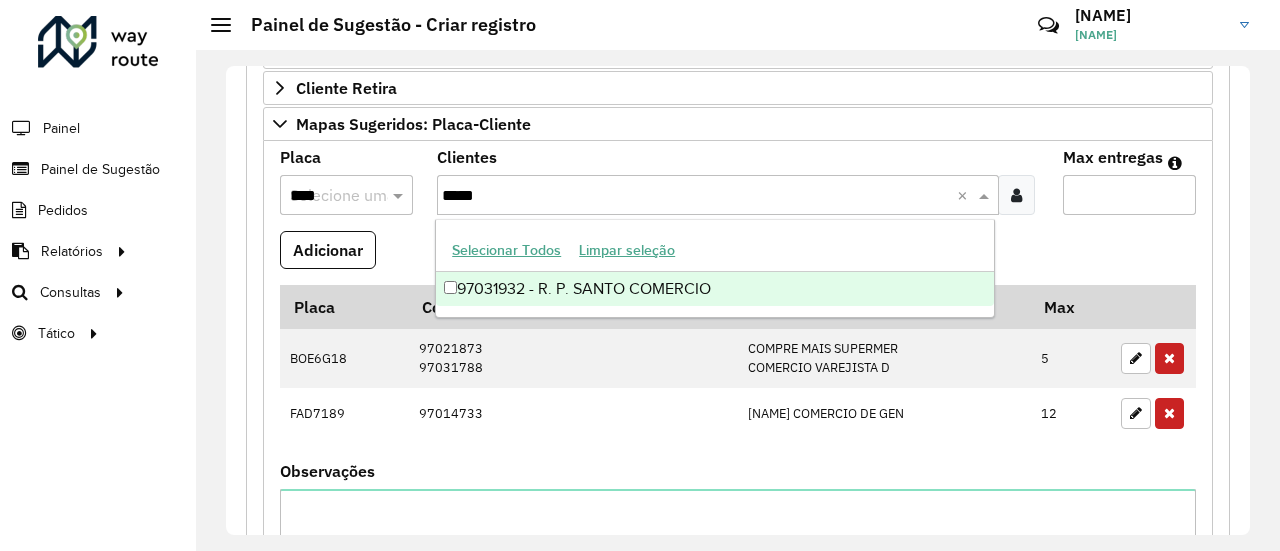 click on "97031932 - R. P. SANTO COMERCIO" at bounding box center [715, 289] 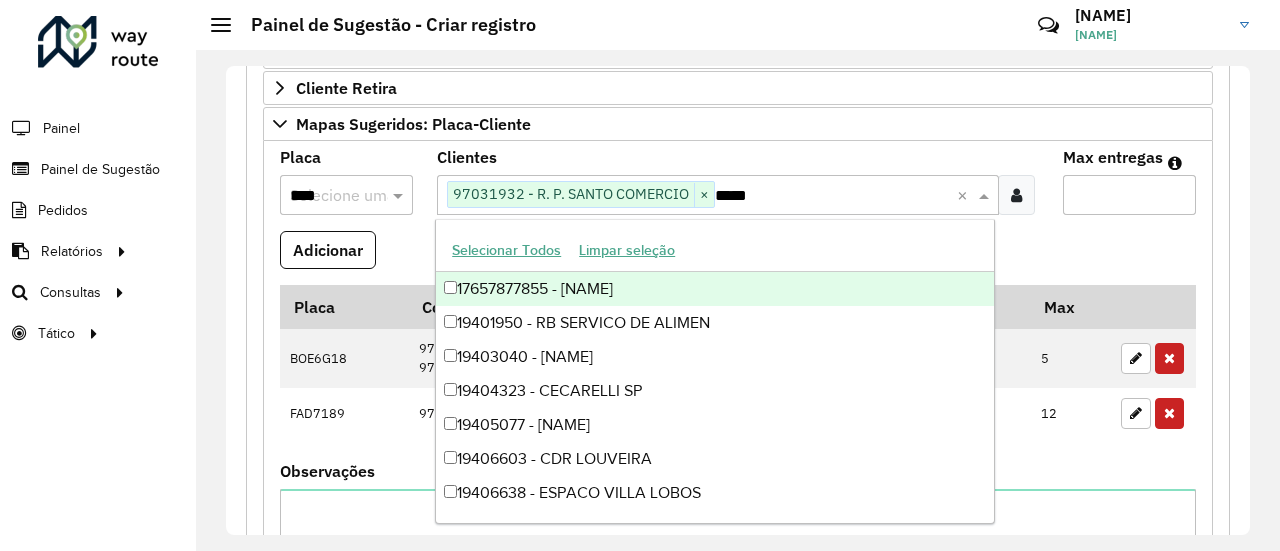 click on "Adicionar" at bounding box center [738, 258] 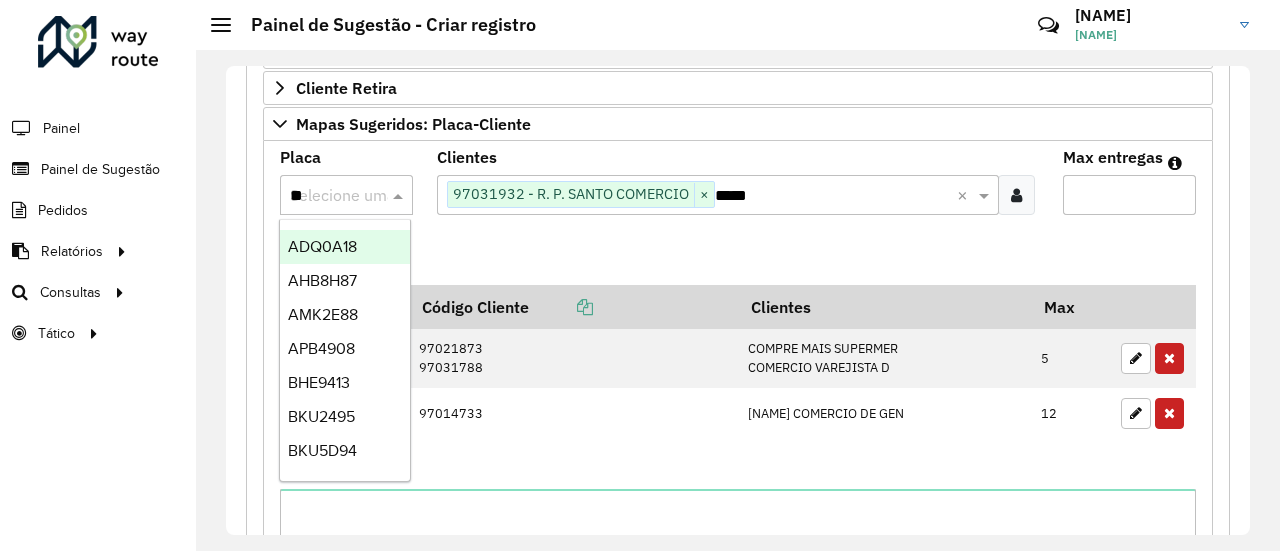 type on "***" 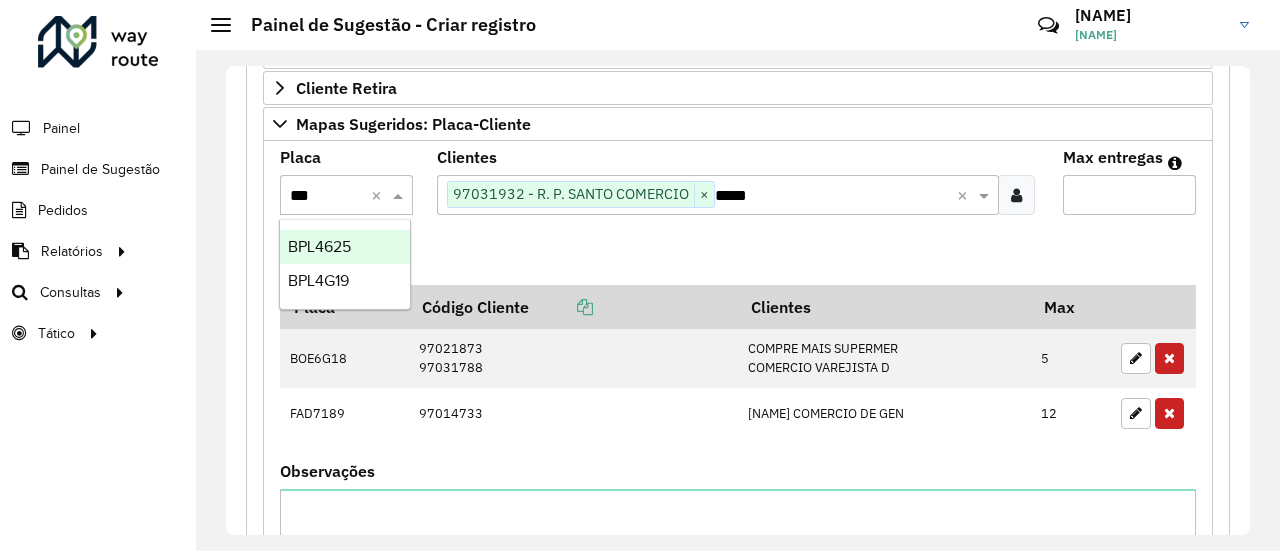 click on "BPL4625" at bounding box center [319, 246] 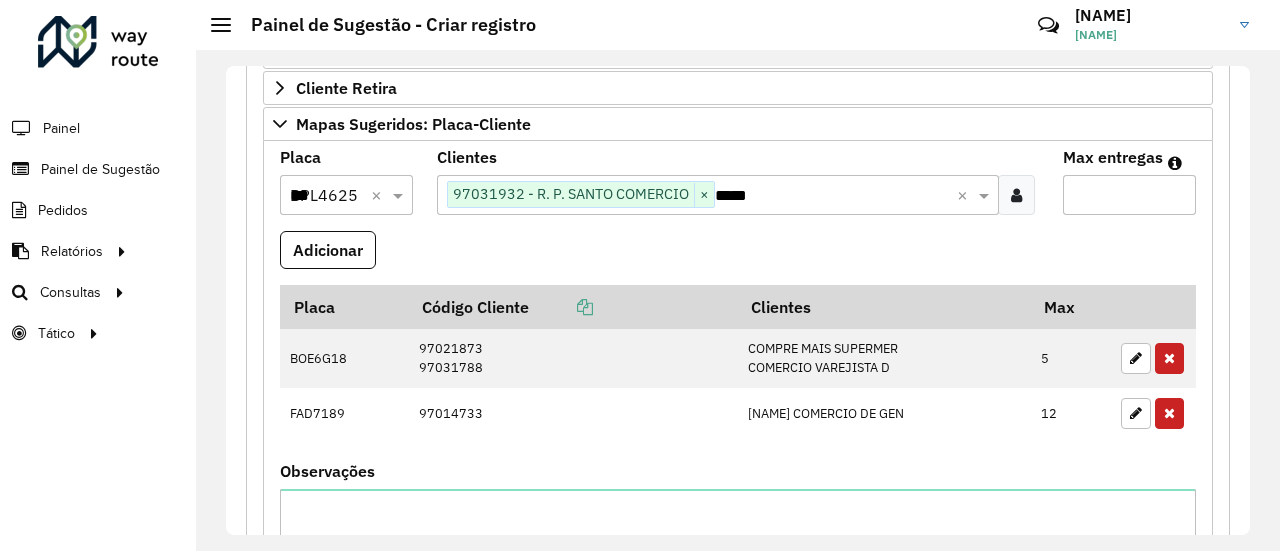 click on "Adicionar" at bounding box center (738, 258) 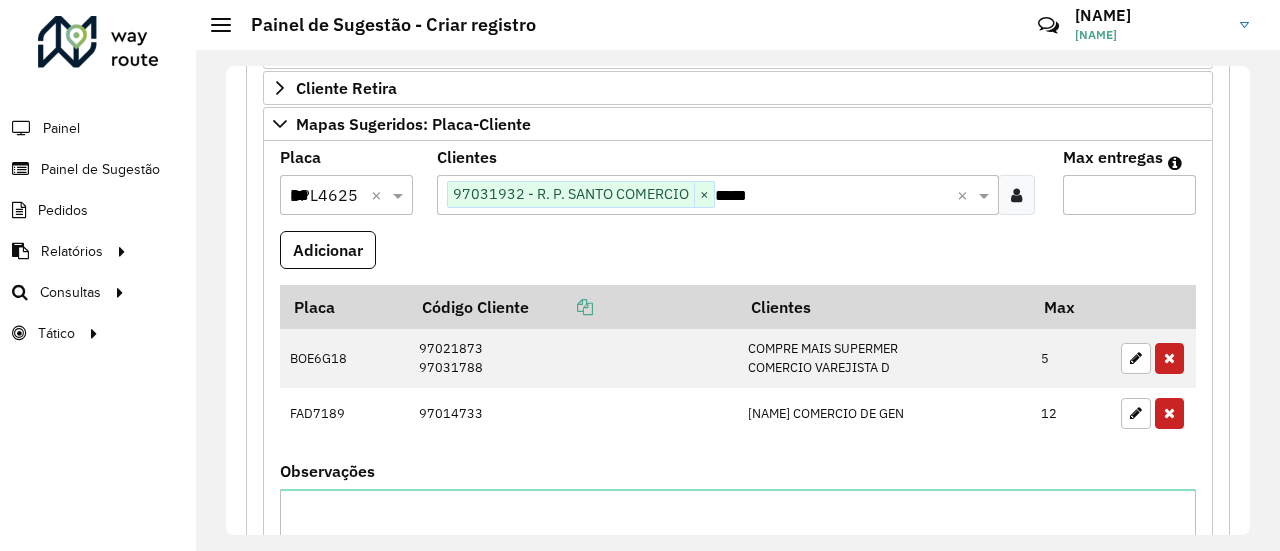 click on "*" at bounding box center [1129, 195] 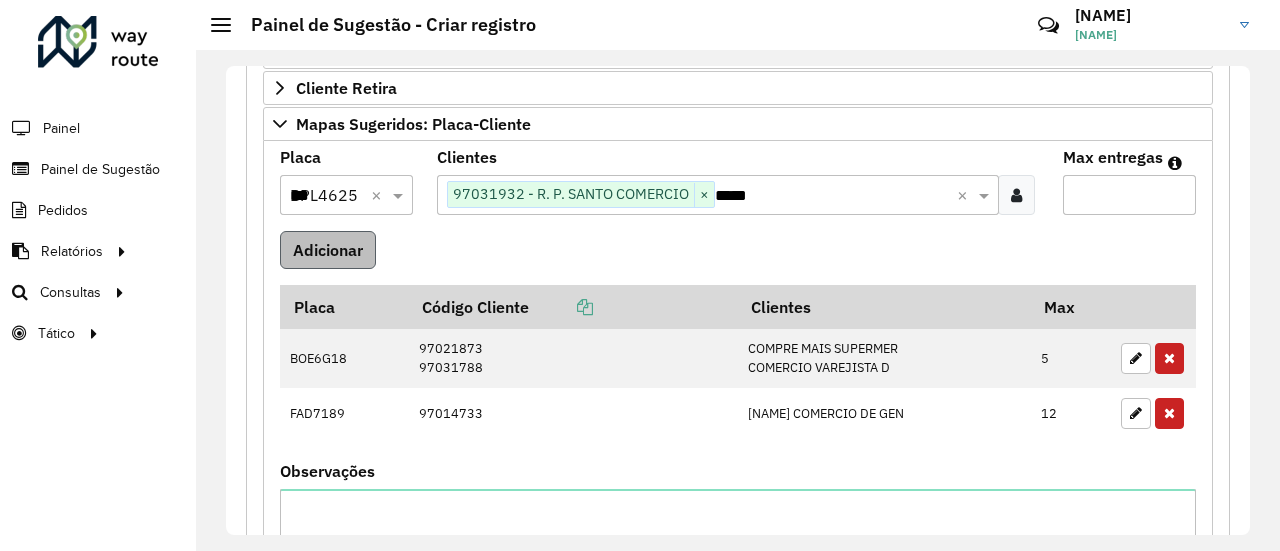type on "**" 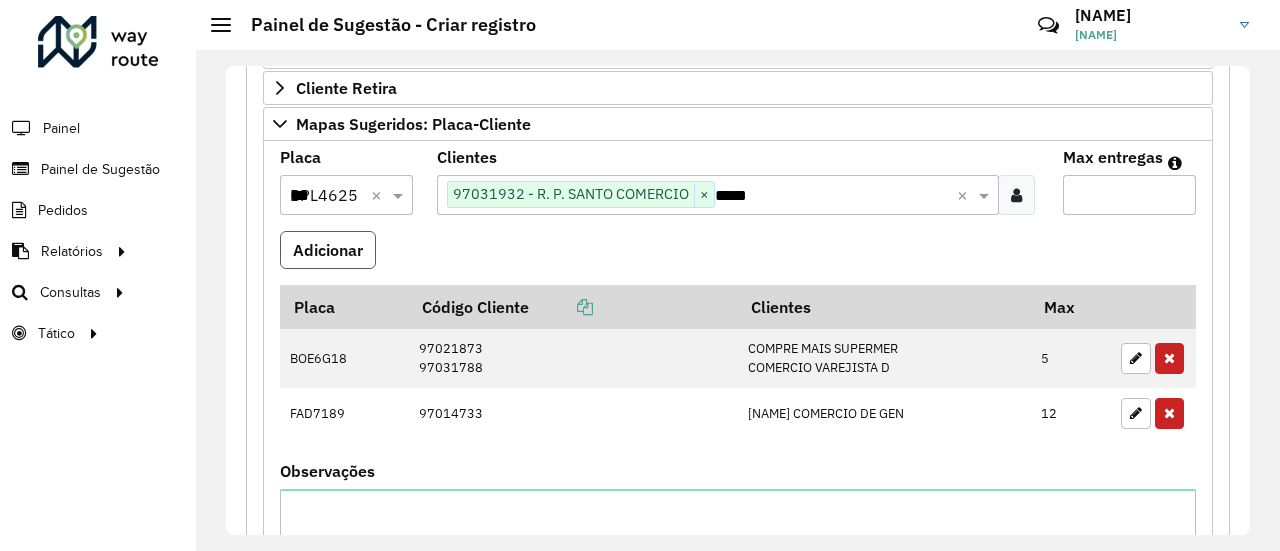 click on "Adicionar" at bounding box center (328, 250) 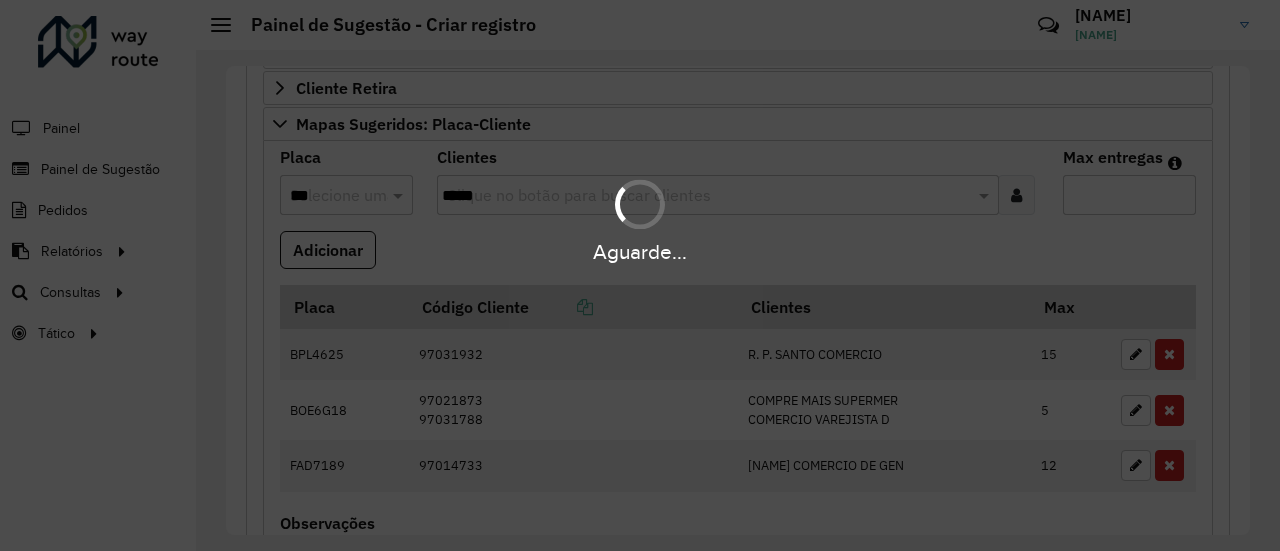 click on "Aguarde..." at bounding box center [640, 252] 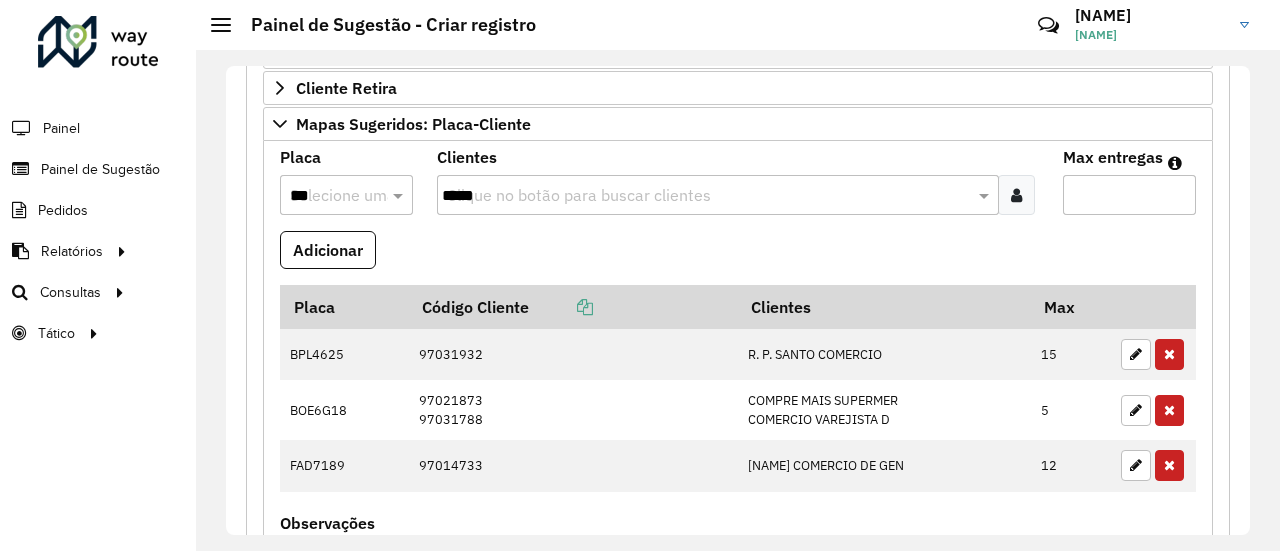 scroll, scrollTop: 700, scrollLeft: 0, axis: vertical 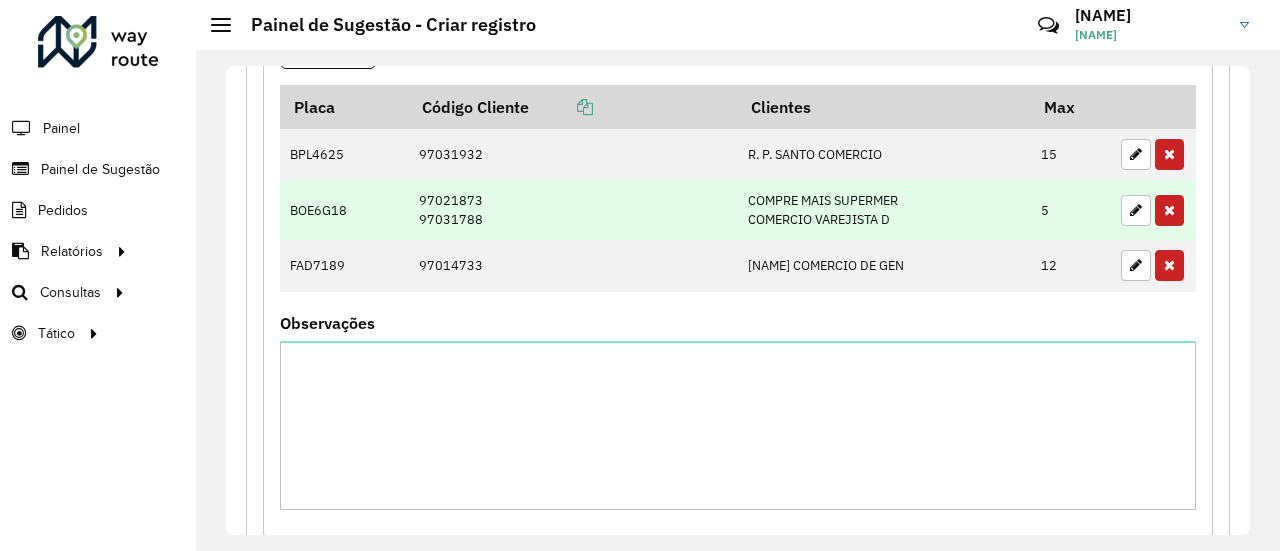 click on "BOE6G18" at bounding box center (344, 209) 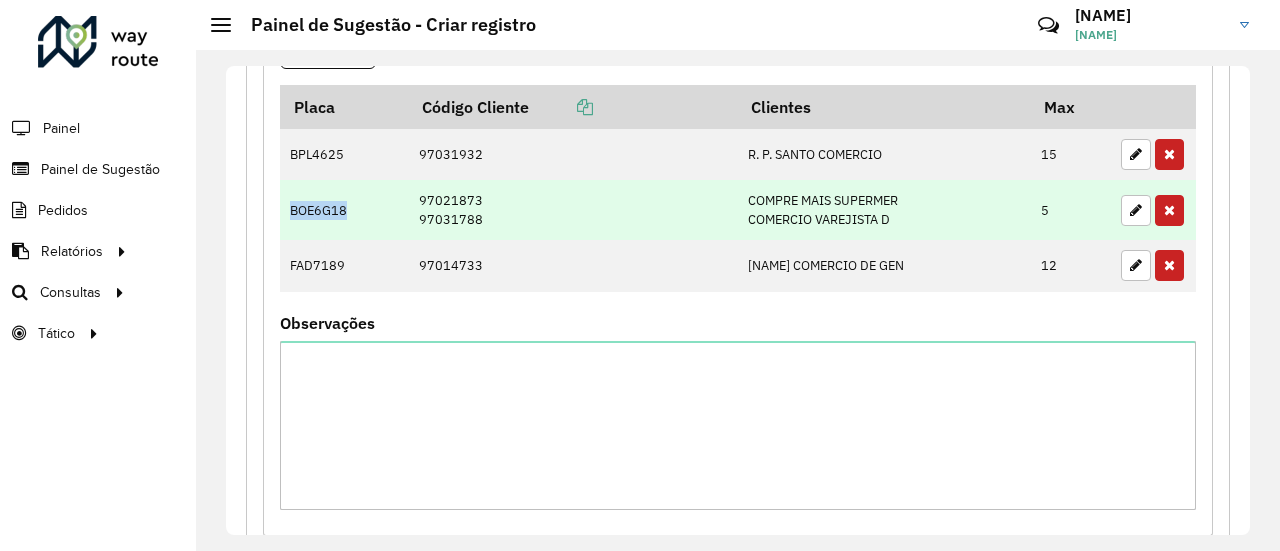 click on "BOE6G18" at bounding box center [344, 209] 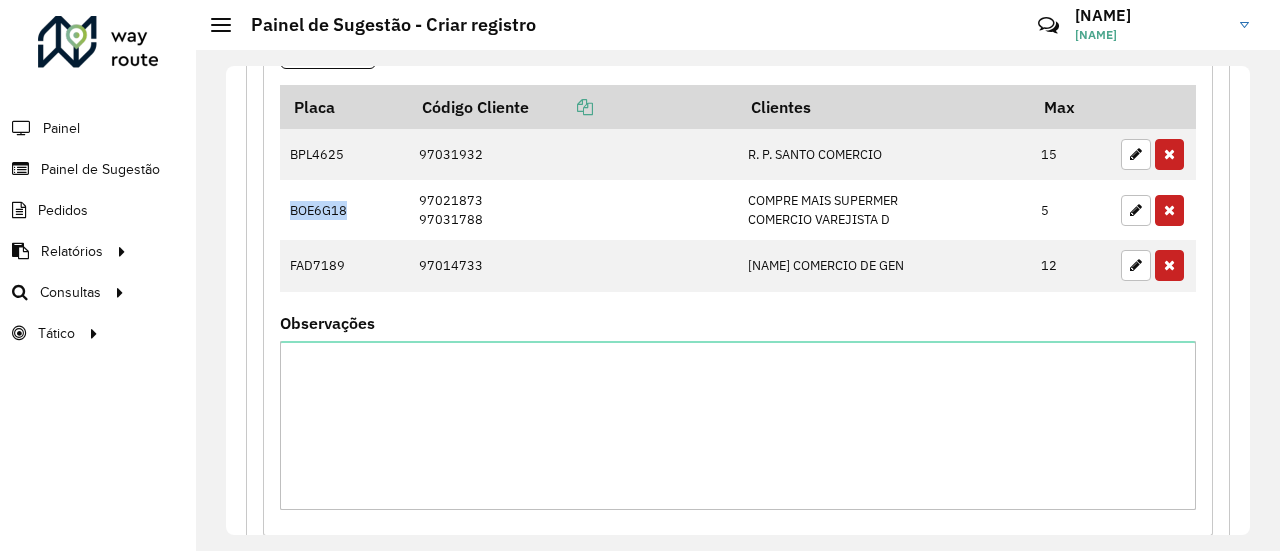 copy on "BOE6G18" 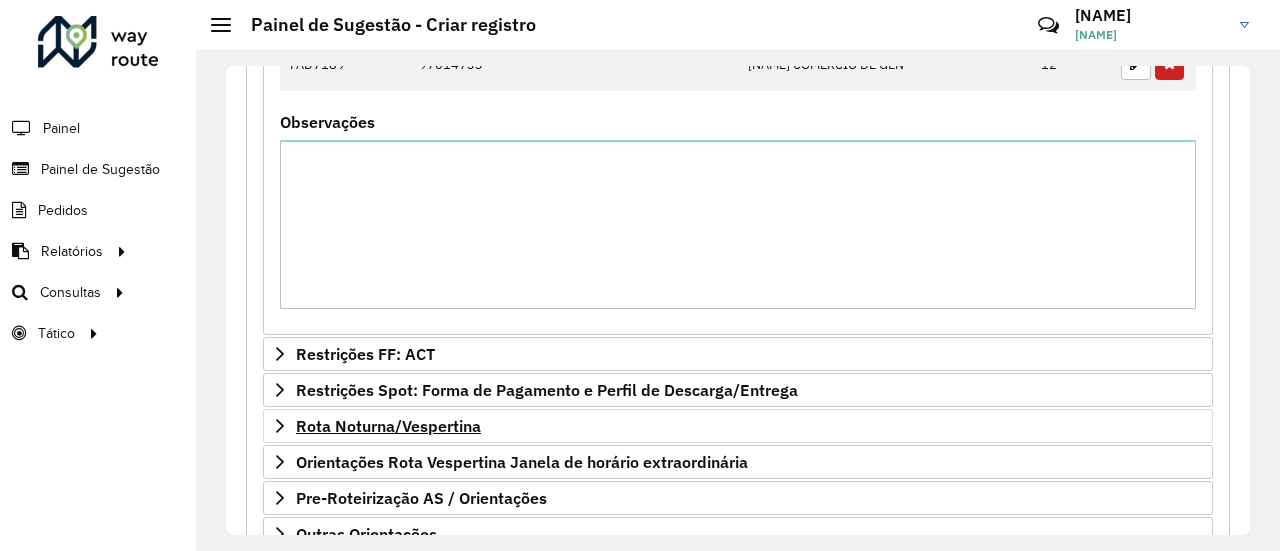 scroll, scrollTop: 1026, scrollLeft: 0, axis: vertical 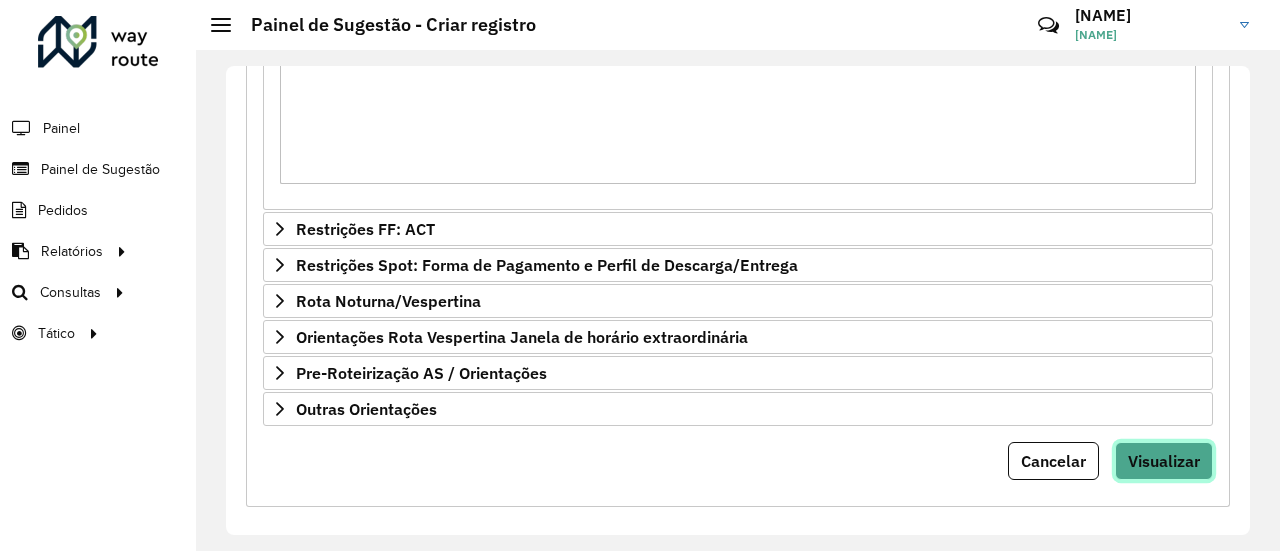 click on "Visualizar" at bounding box center (1164, 461) 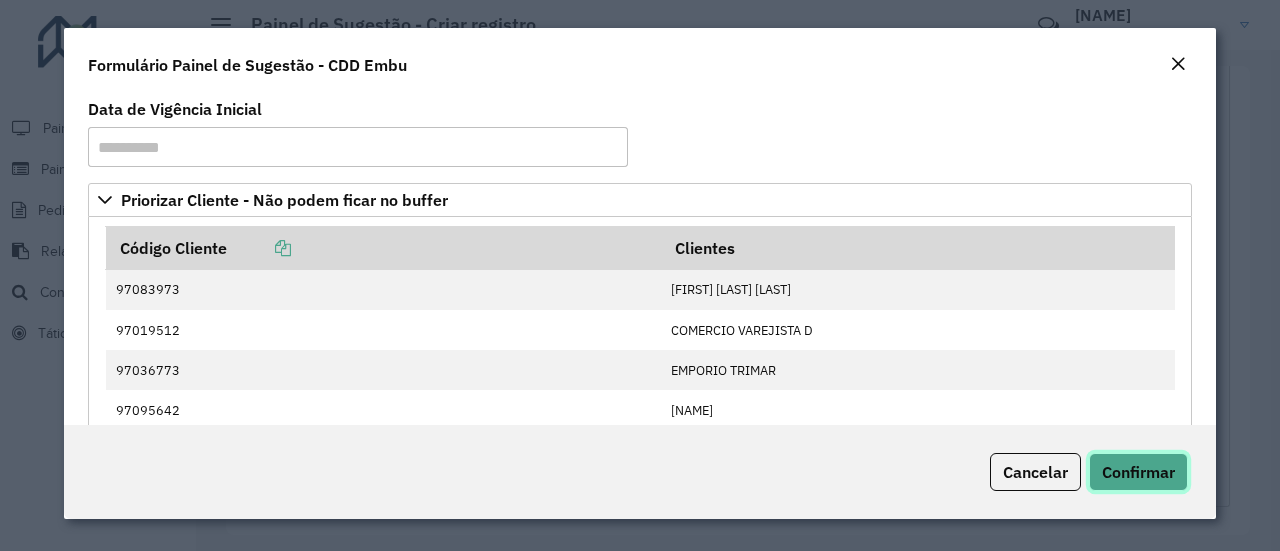 click on "Confirmar" 